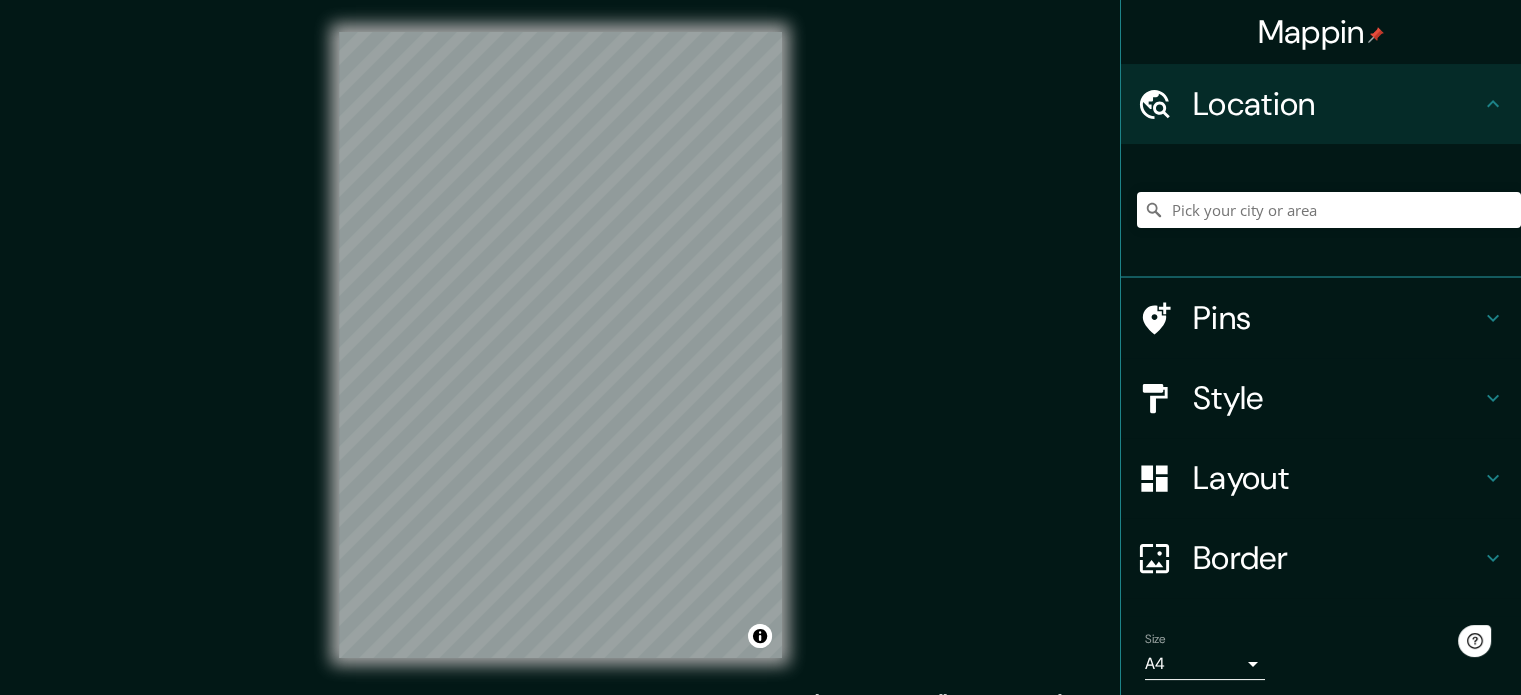 scroll, scrollTop: 0, scrollLeft: 0, axis: both 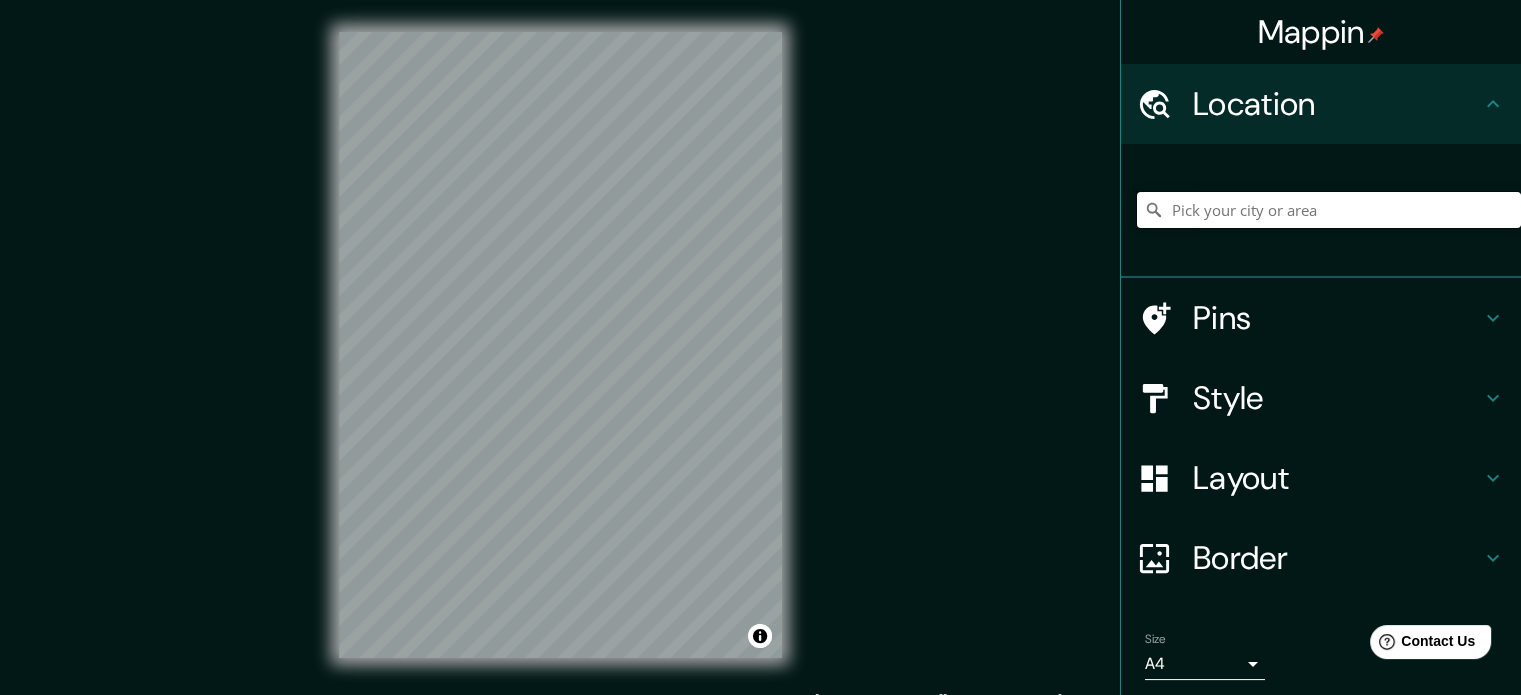 click at bounding box center [1329, 210] 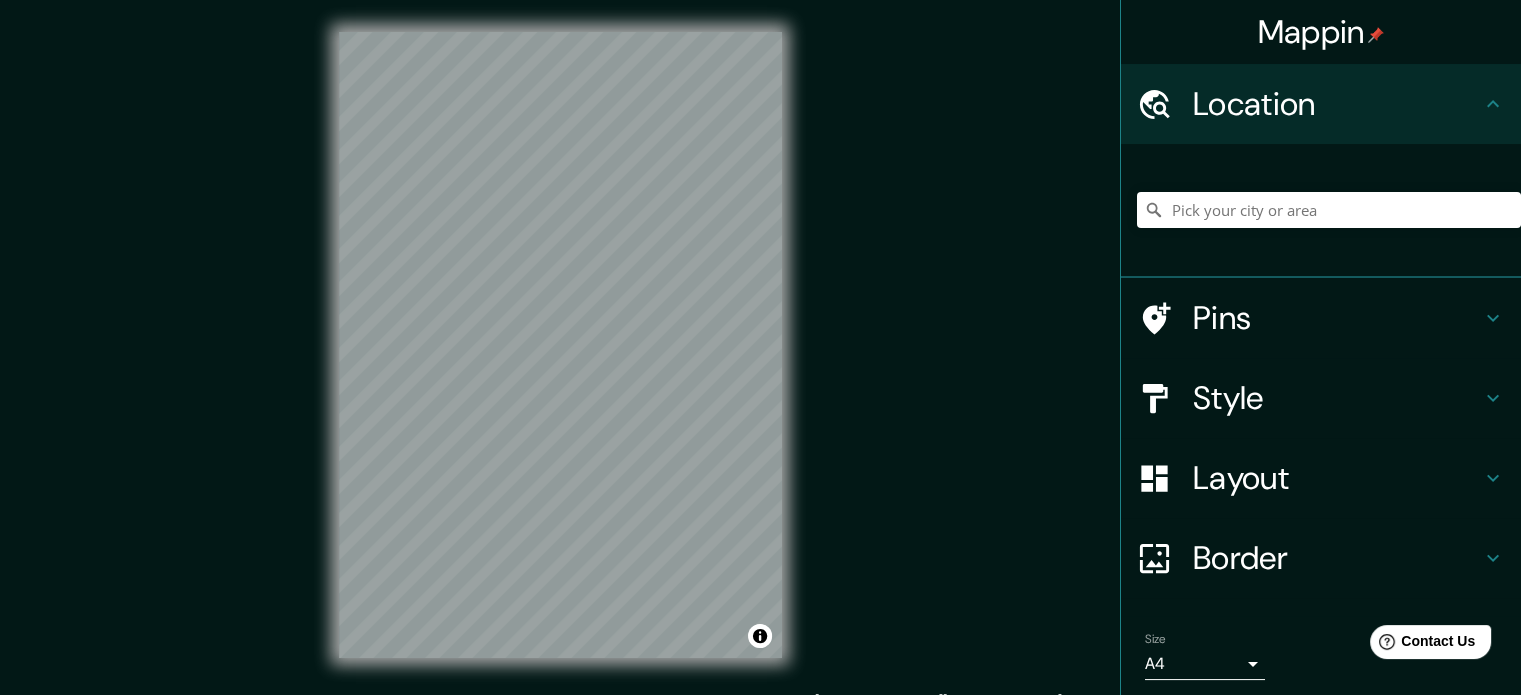 click on "Pins" at bounding box center [1337, 318] 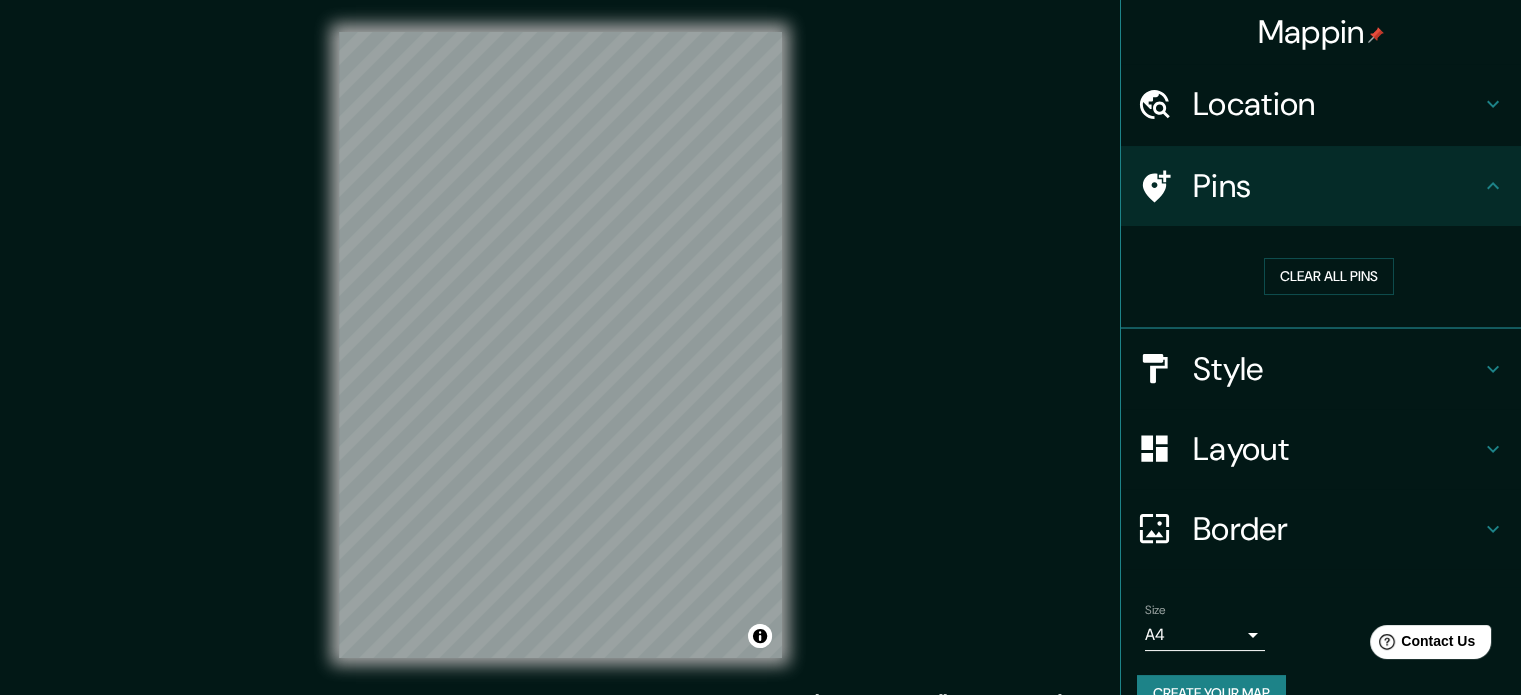 click on "Style" at bounding box center [1337, 369] 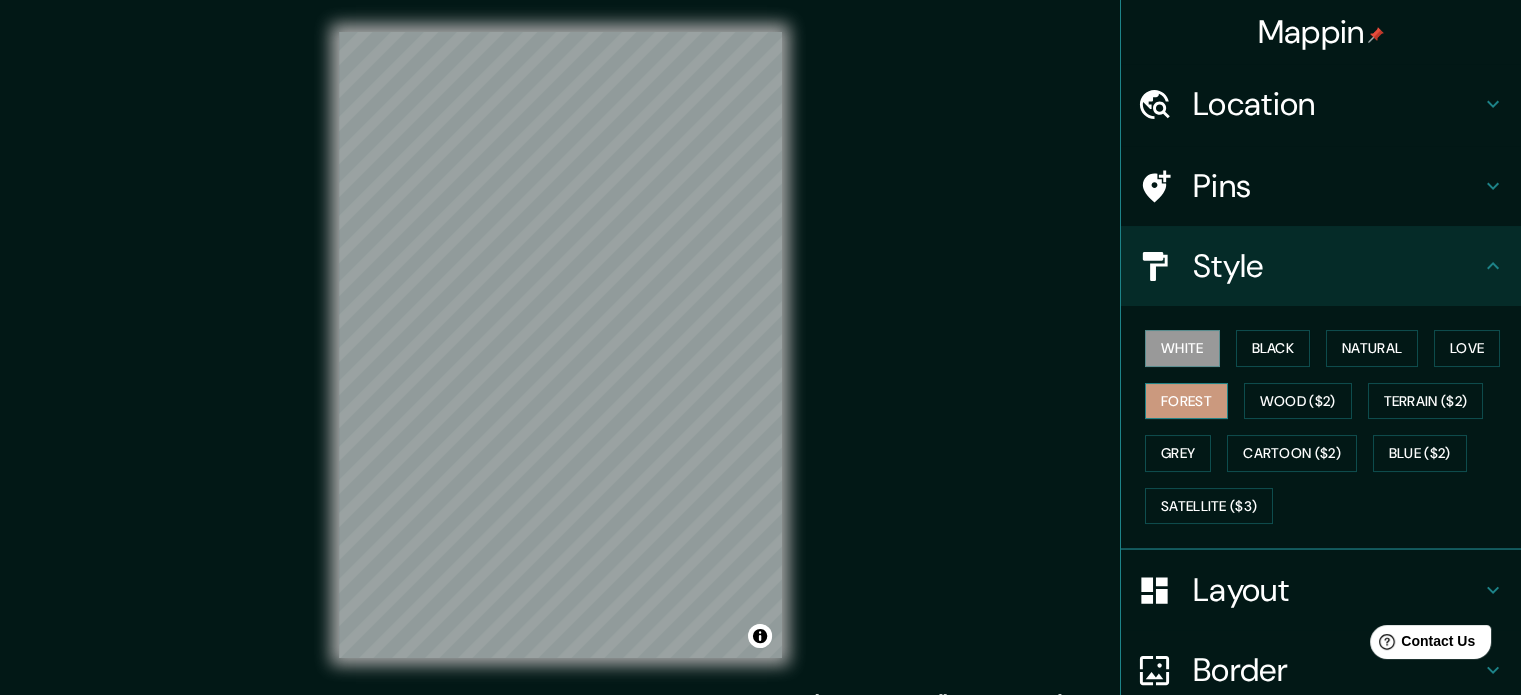 click on "Forest" at bounding box center (1186, 401) 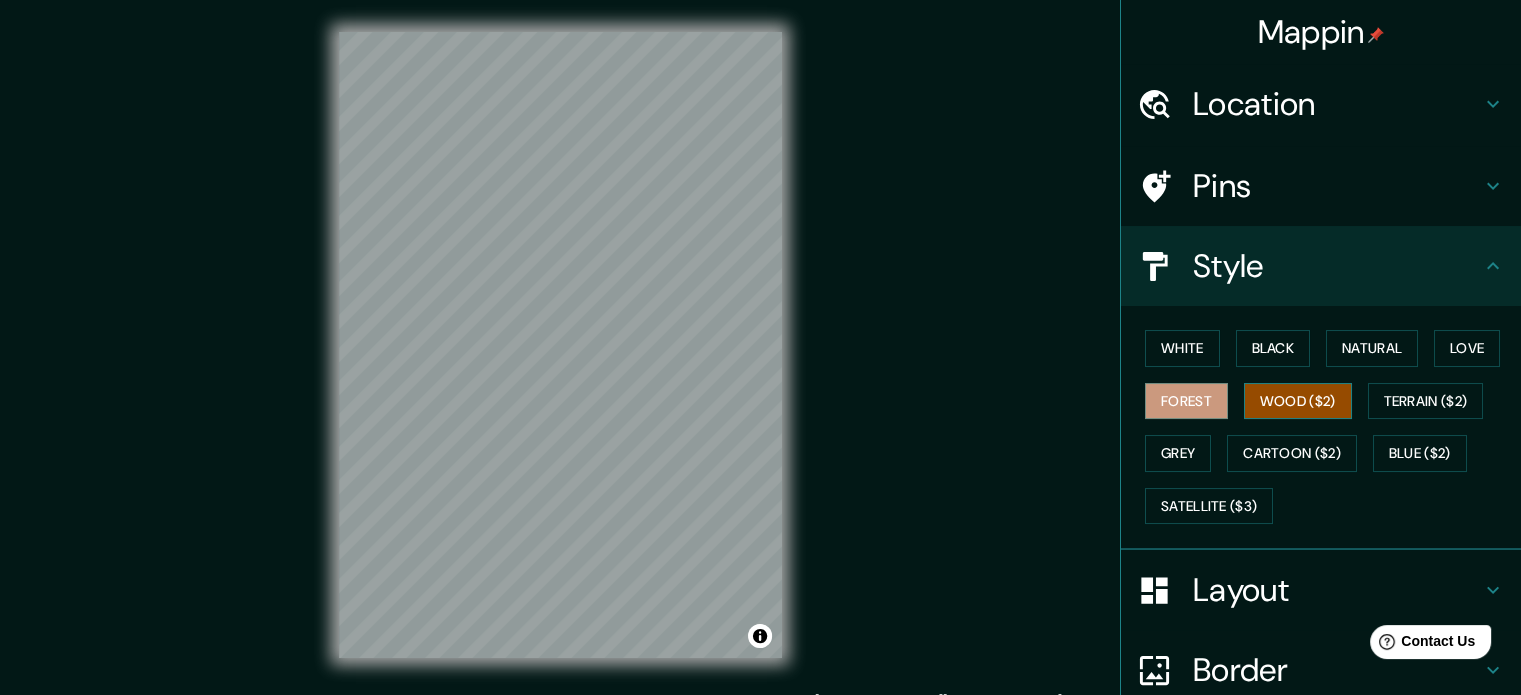 click on "Wood ($2)" at bounding box center (1298, 401) 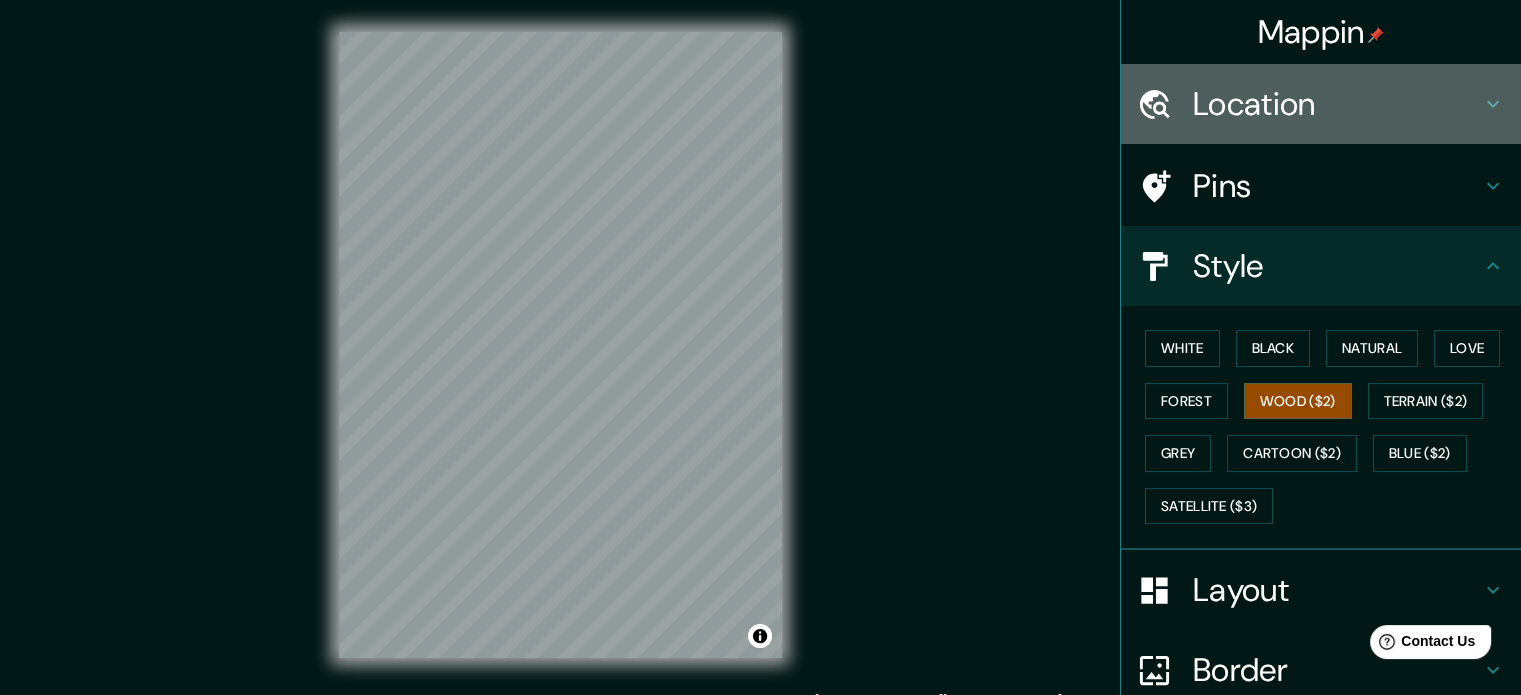 click on "Location" at bounding box center (1337, 104) 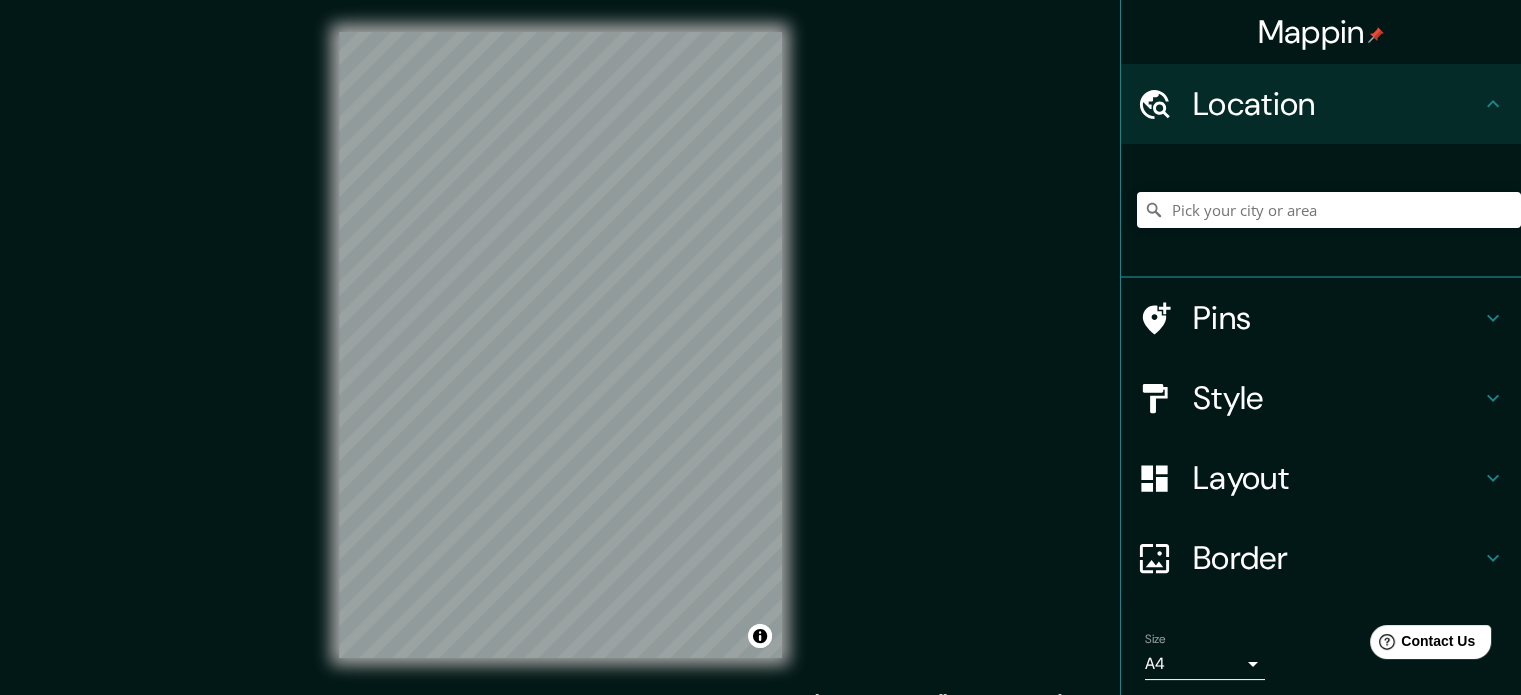 click at bounding box center (1329, 210) 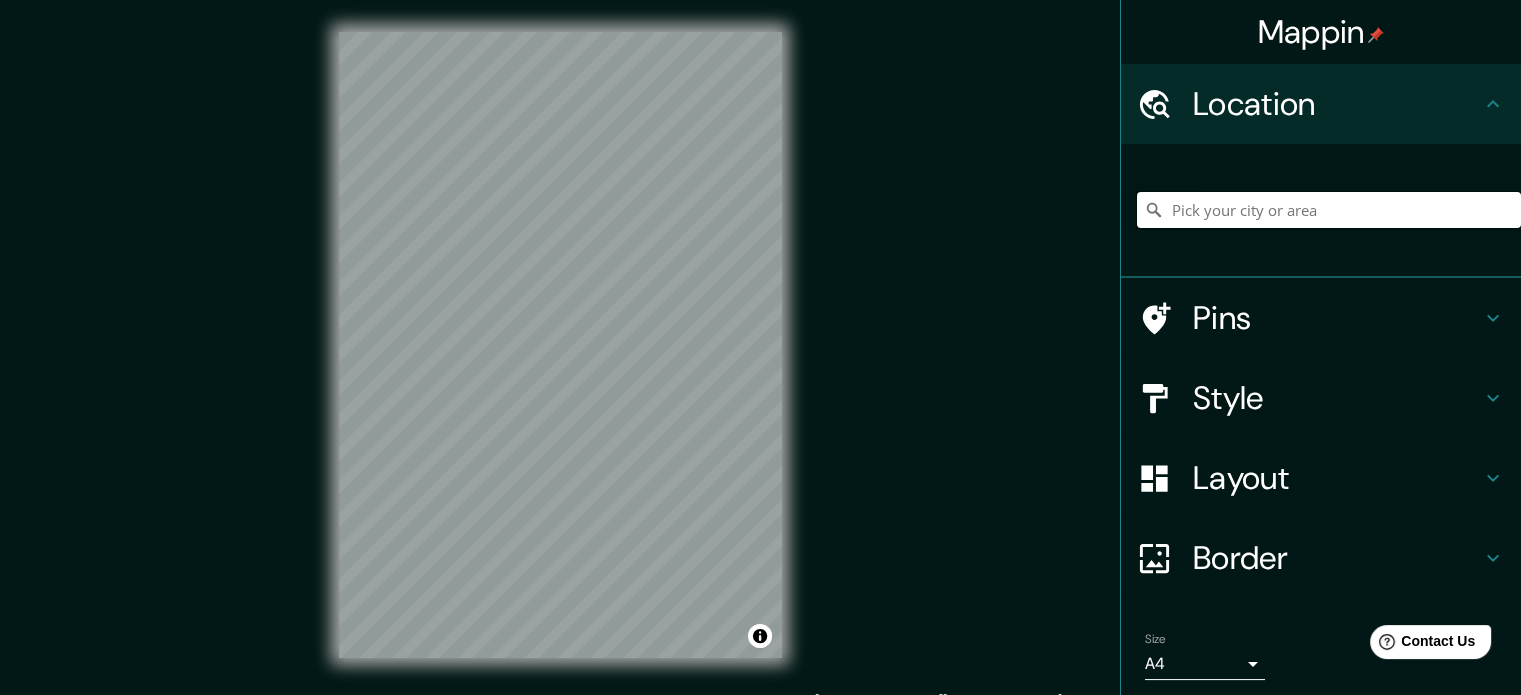 click at bounding box center [1329, 210] 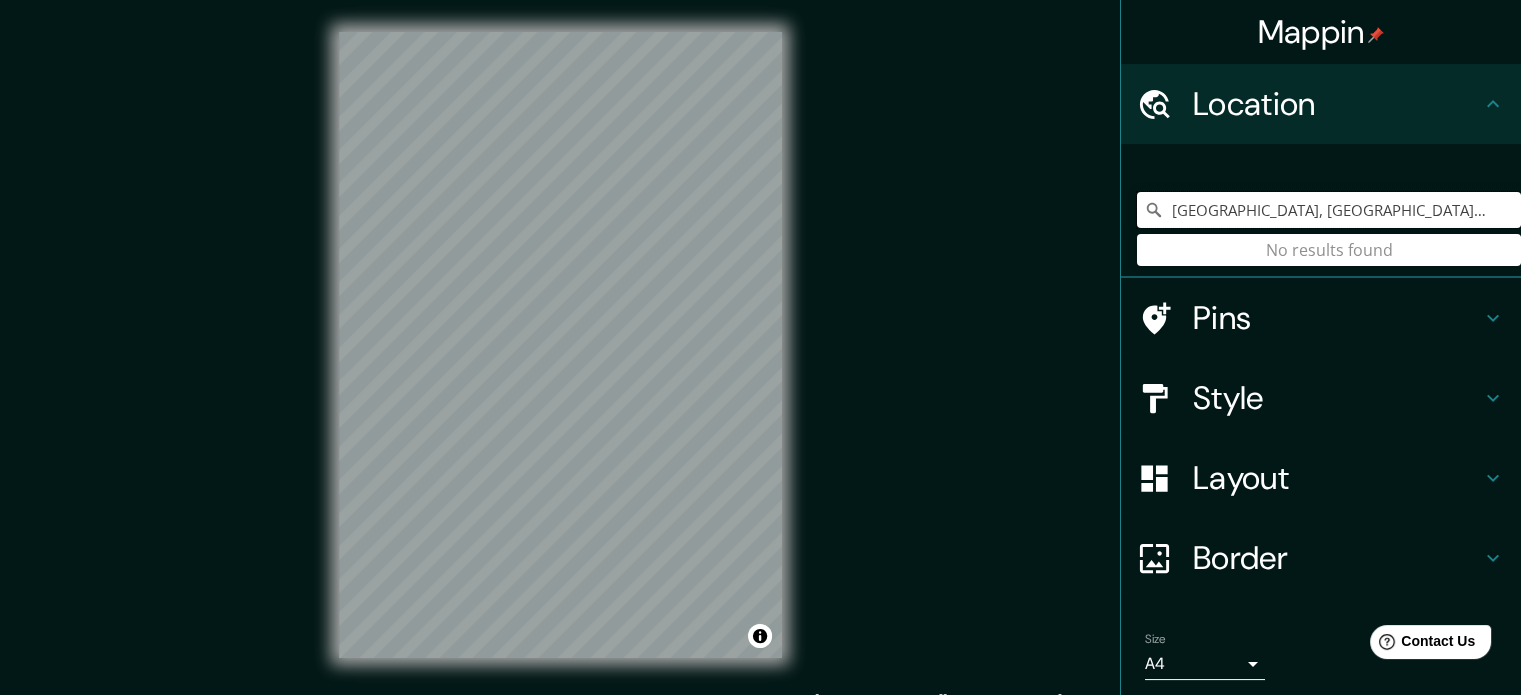 scroll, scrollTop: 0, scrollLeft: 51, axis: horizontal 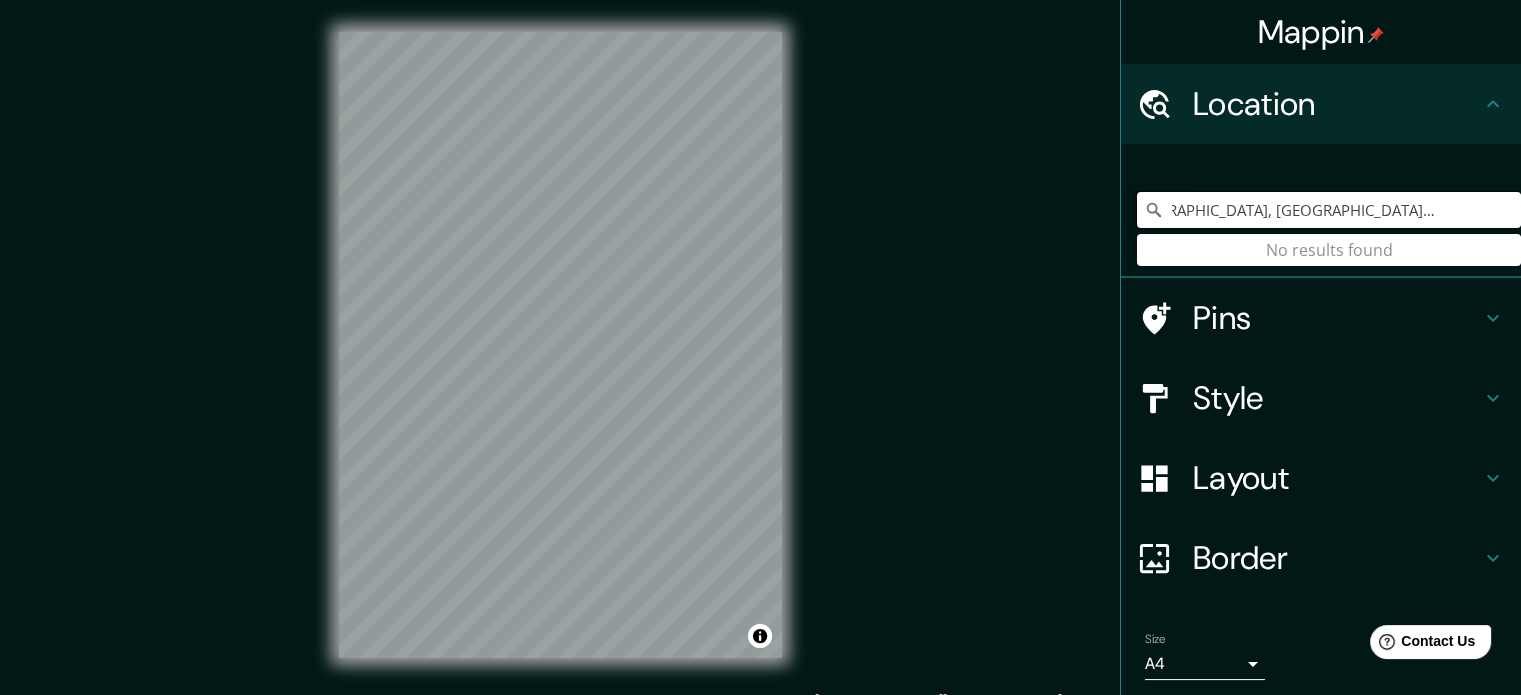 drag, startPoint x: 1476, startPoint y: 204, endPoint x: 1264, endPoint y: 213, distance: 212.19095 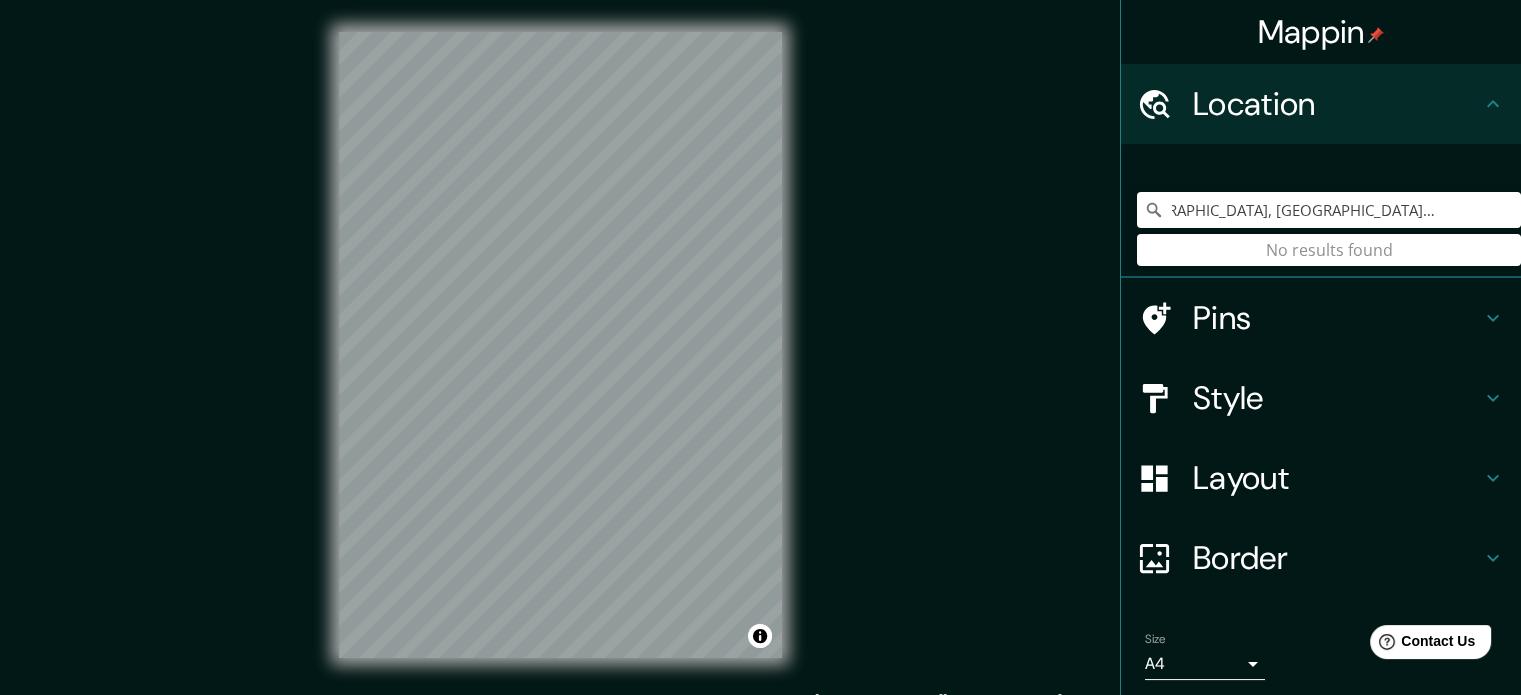 click on "Style" at bounding box center [1337, 398] 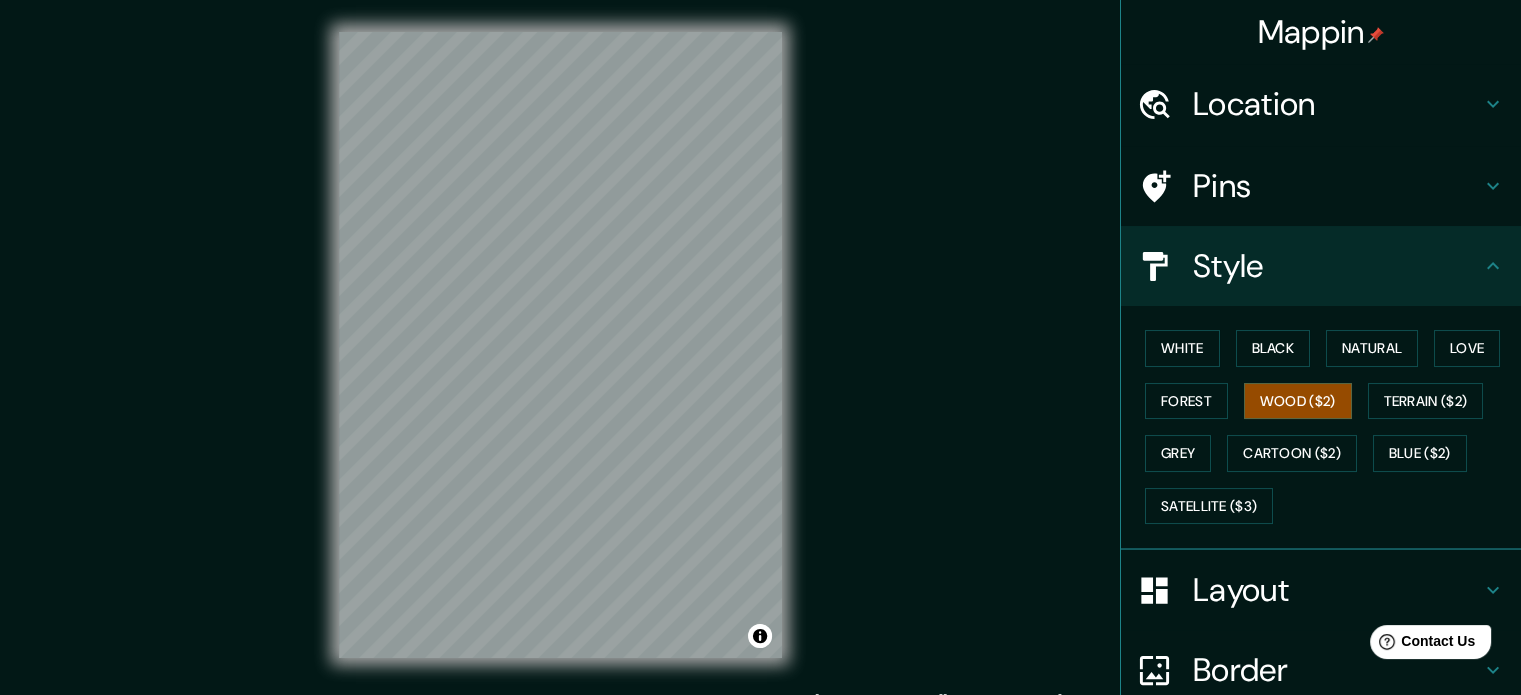 click on "Location" at bounding box center [1337, 104] 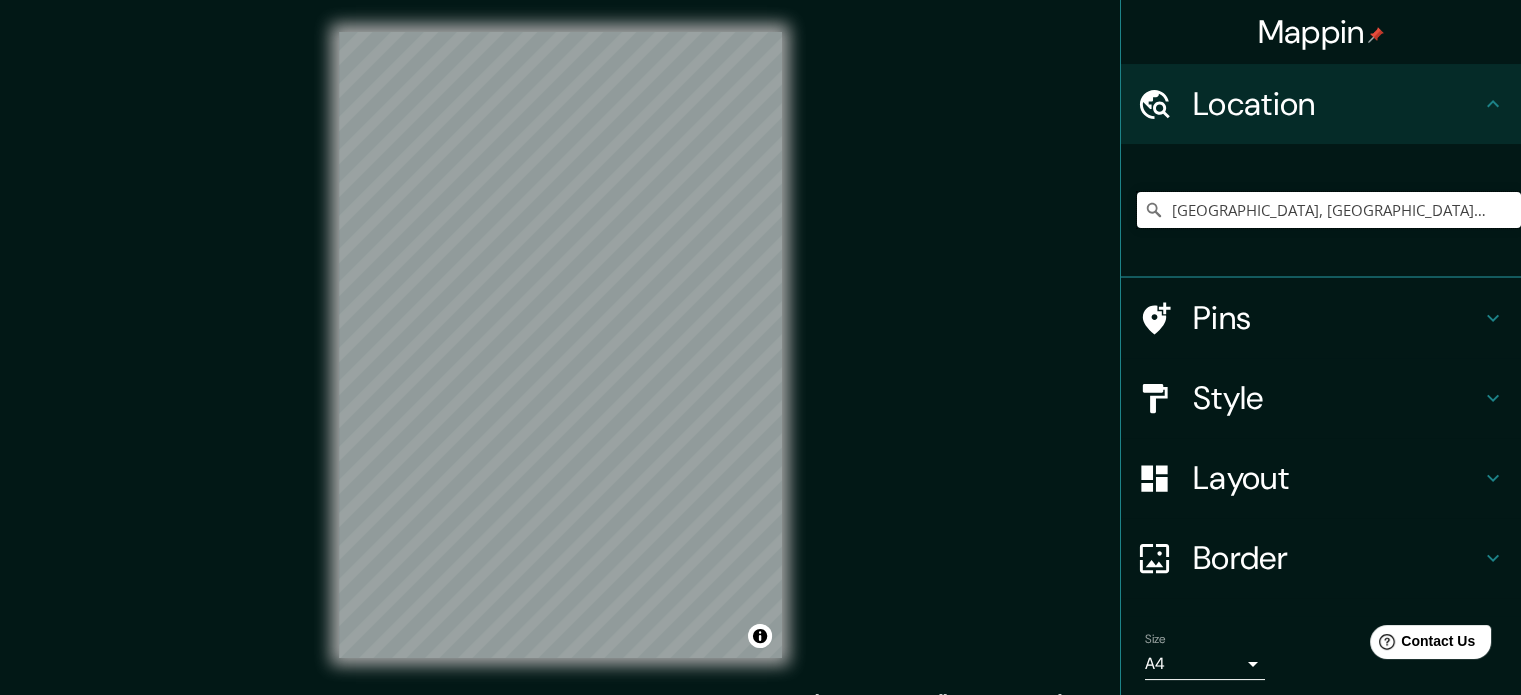click on "[GEOGRAPHIC_DATA], [GEOGRAPHIC_DATA], [GEOGRAPHIC_DATA], [GEOGRAPHIC_DATA]" at bounding box center (1329, 210) 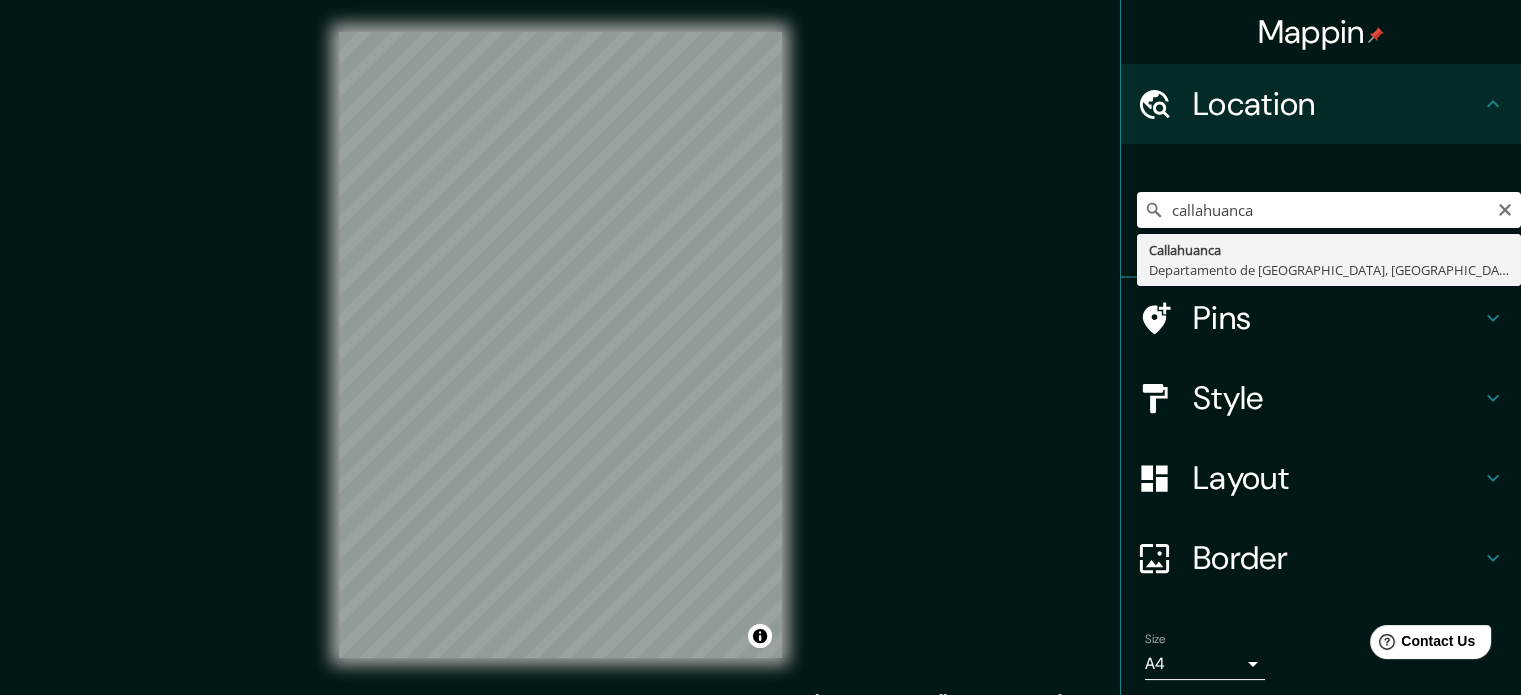 type on "Callahuanca, [GEOGRAPHIC_DATA], [GEOGRAPHIC_DATA]" 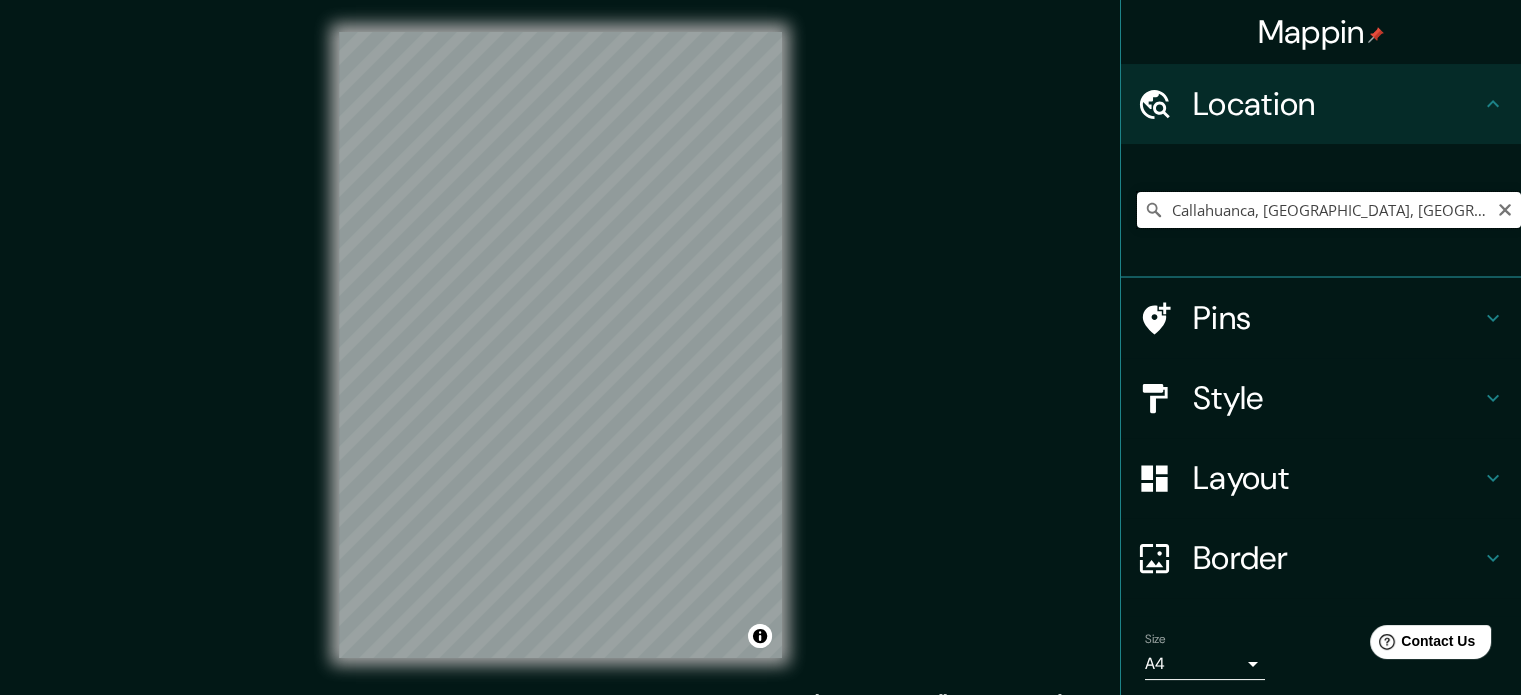 click on "Callahuanca, [GEOGRAPHIC_DATA], [GEOGRAPHIC_DATA]" at bounding box center (1329, 210) 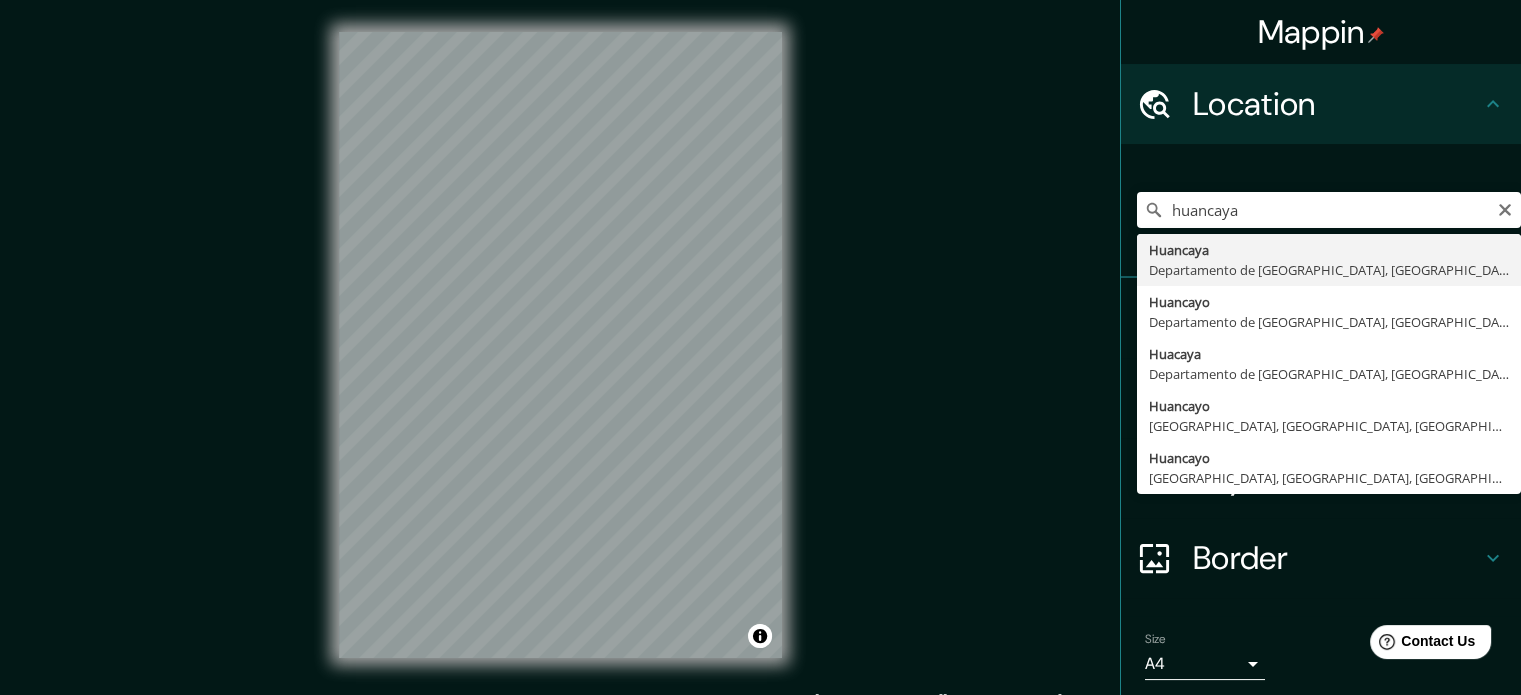 type on "Huancaya, [GEOGRAPHIC_DATA], [GEOGRAPHIC_DATA]" 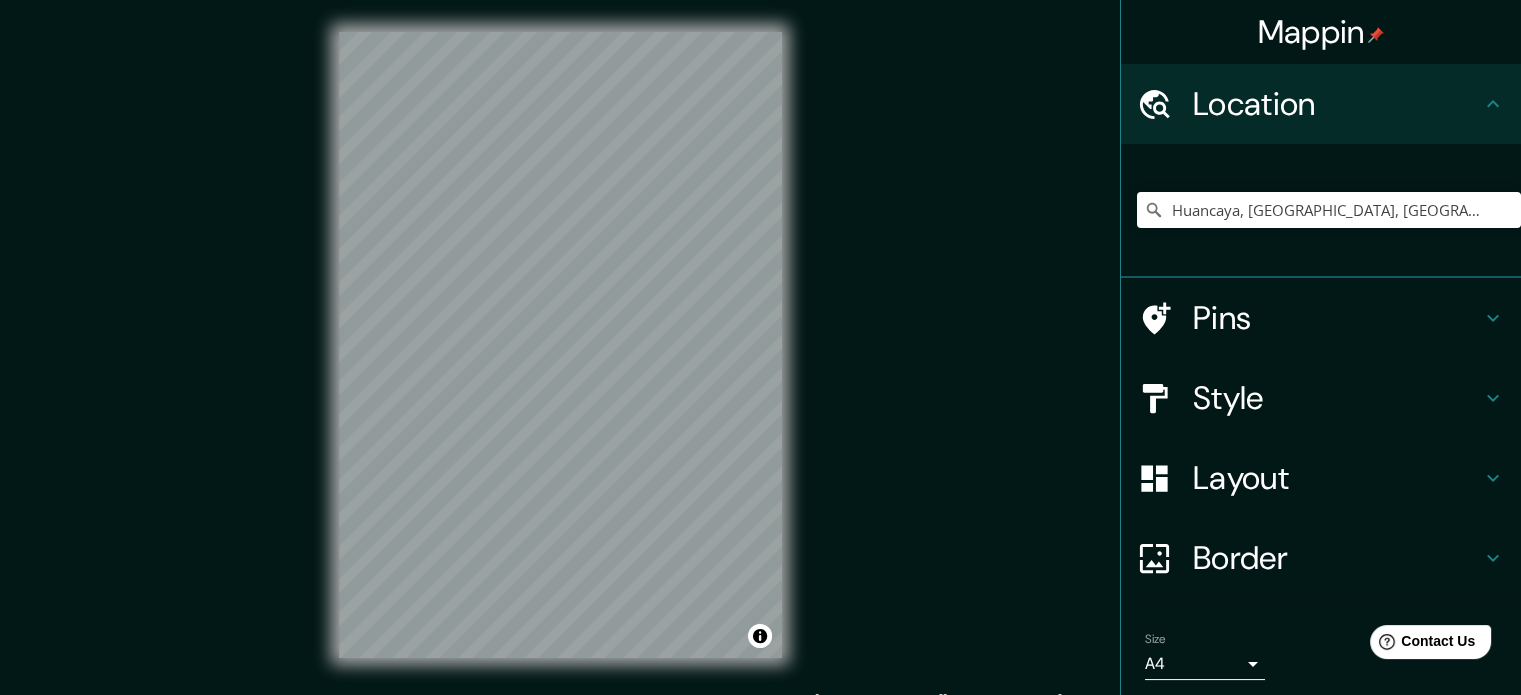 click on "Pins" at bounding box center [1337, 318] 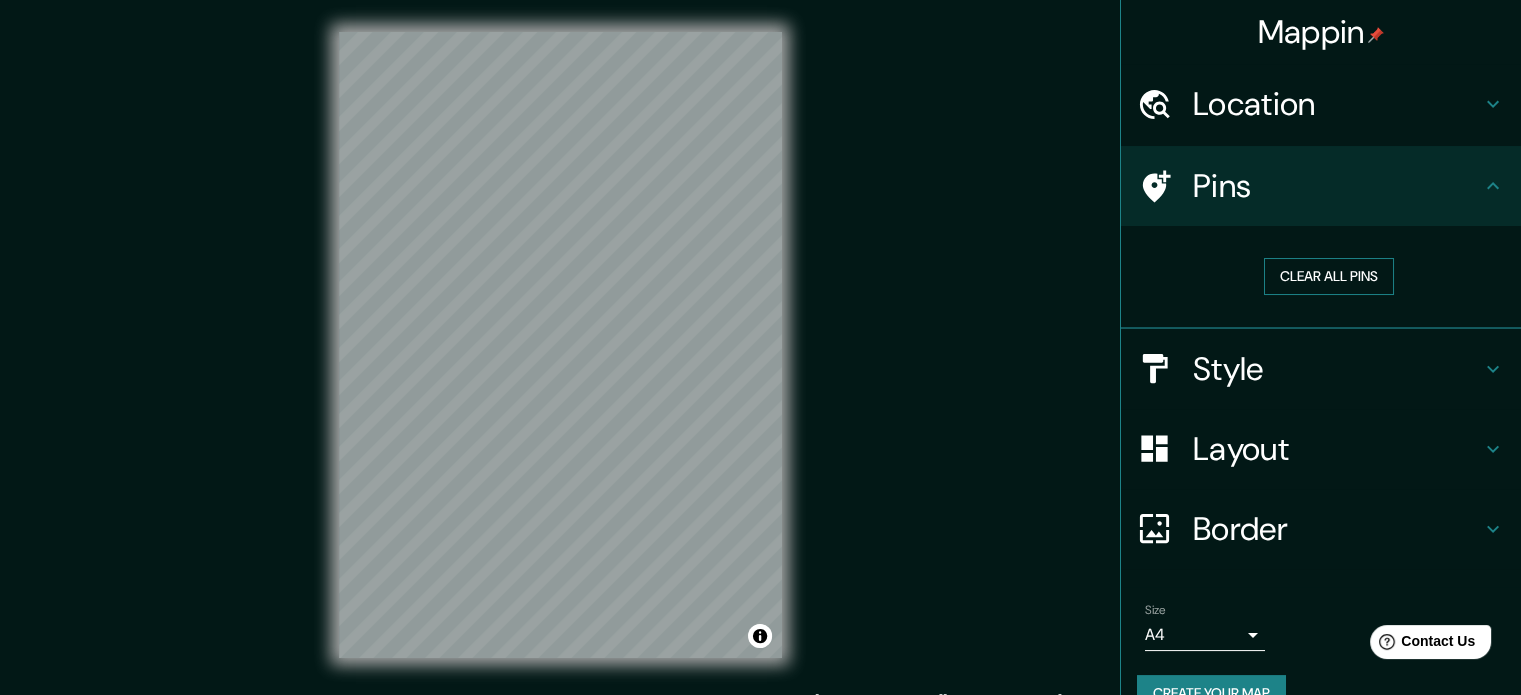 click on "Clear all pins" at bounding box center [1329, 276] 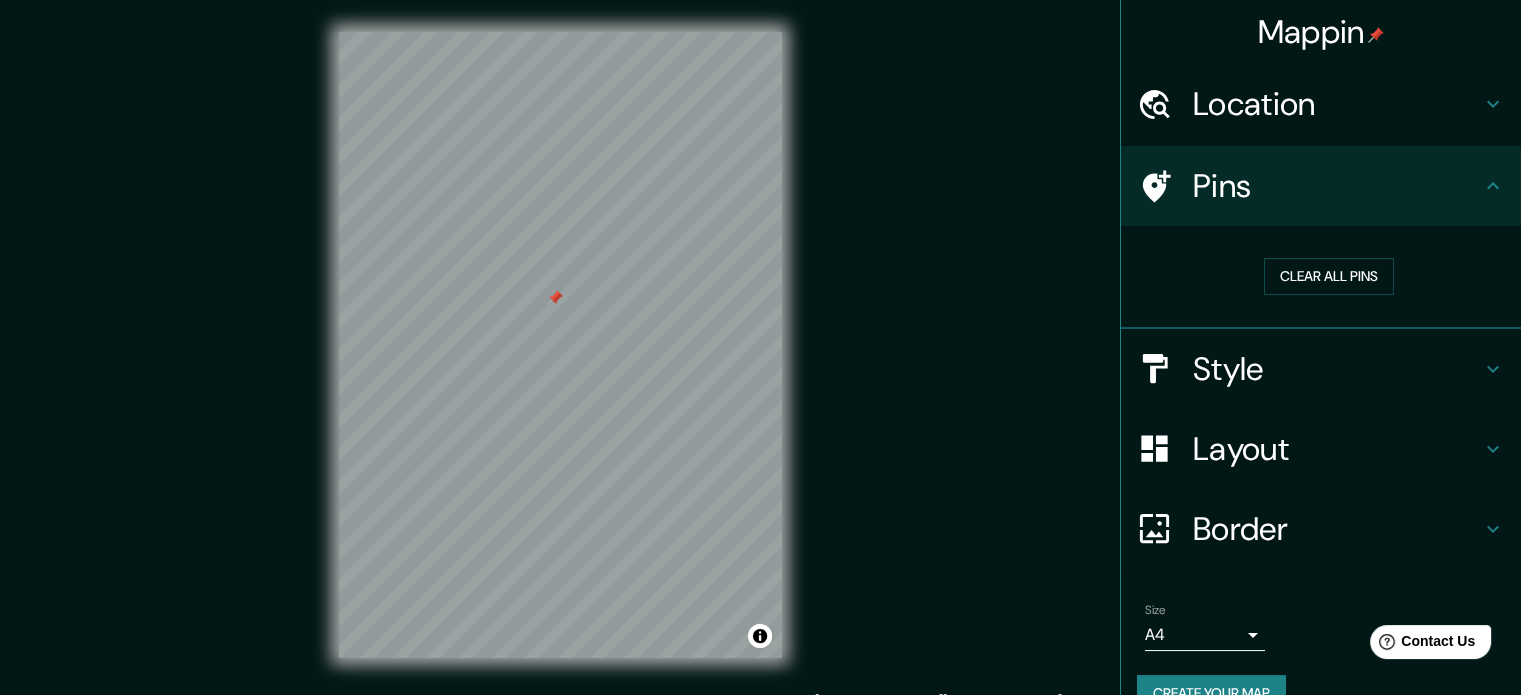 click on "Pins" at bounding box center (1337, 186) 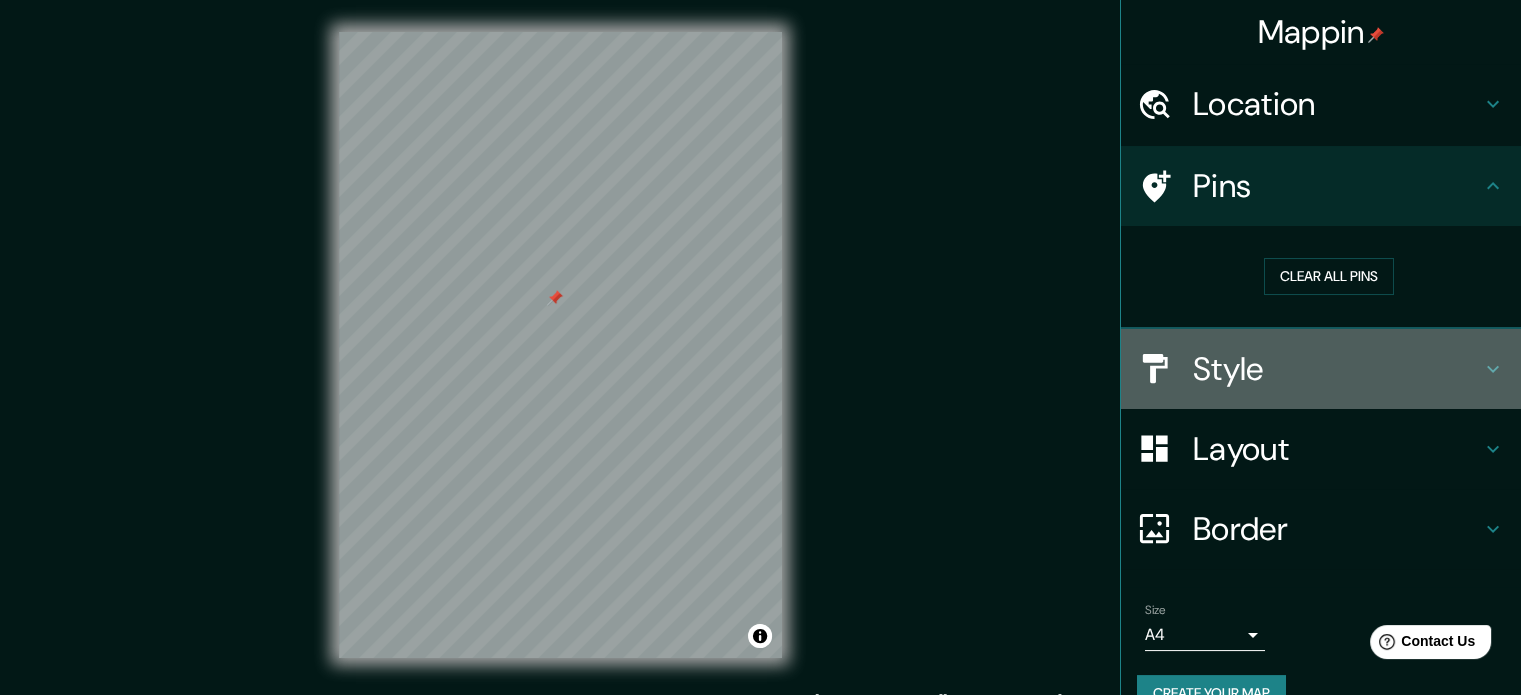 click on "Style" at bounding box center [1337, 369] 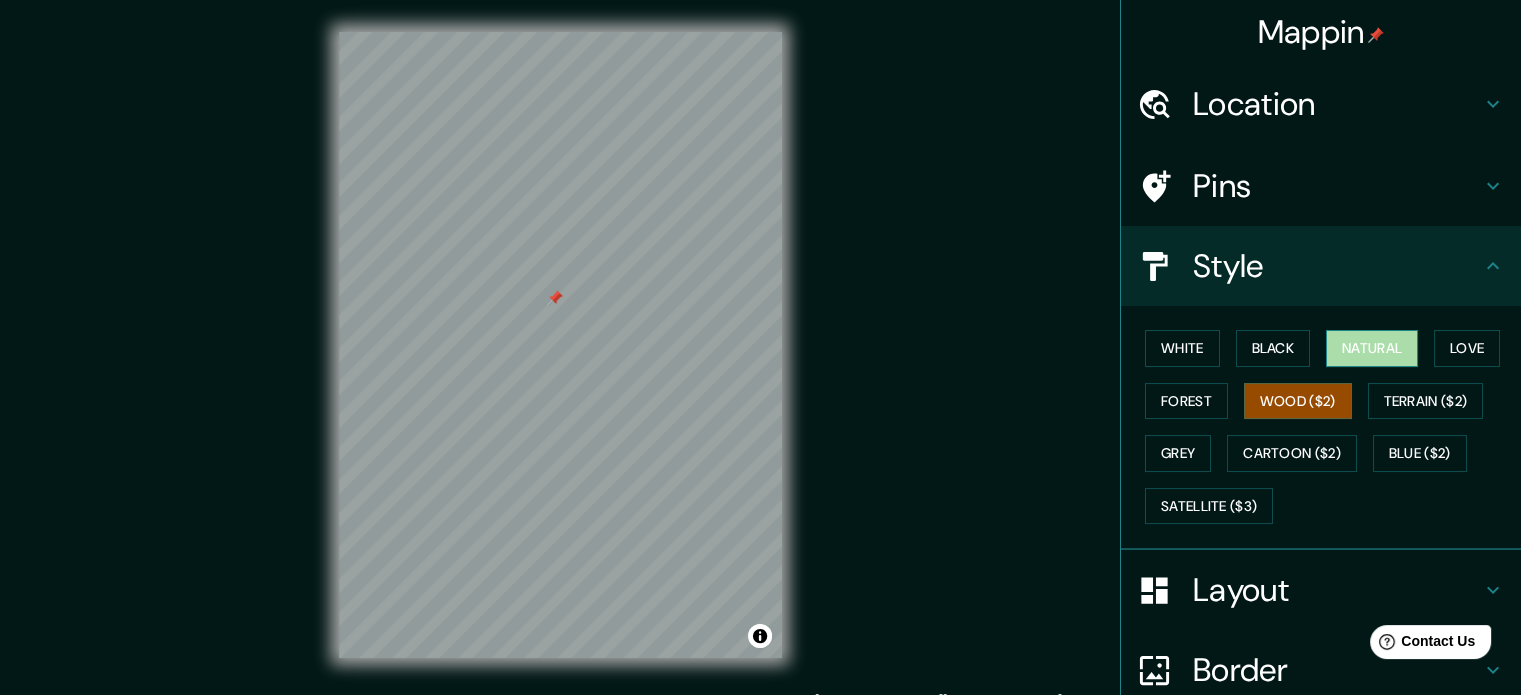 click on "Natural" at bounding box center [1372, 348] 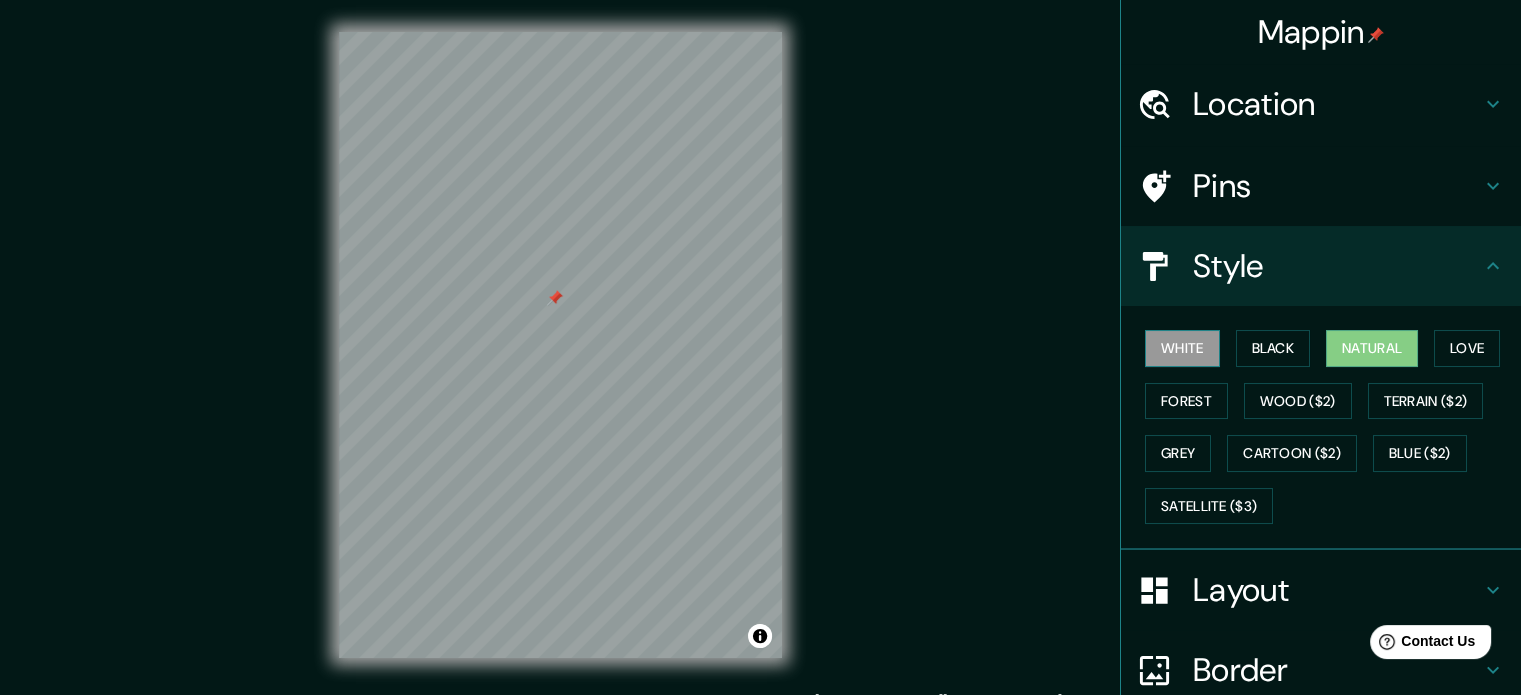 click on "White" at bounding box center (1182, 348) 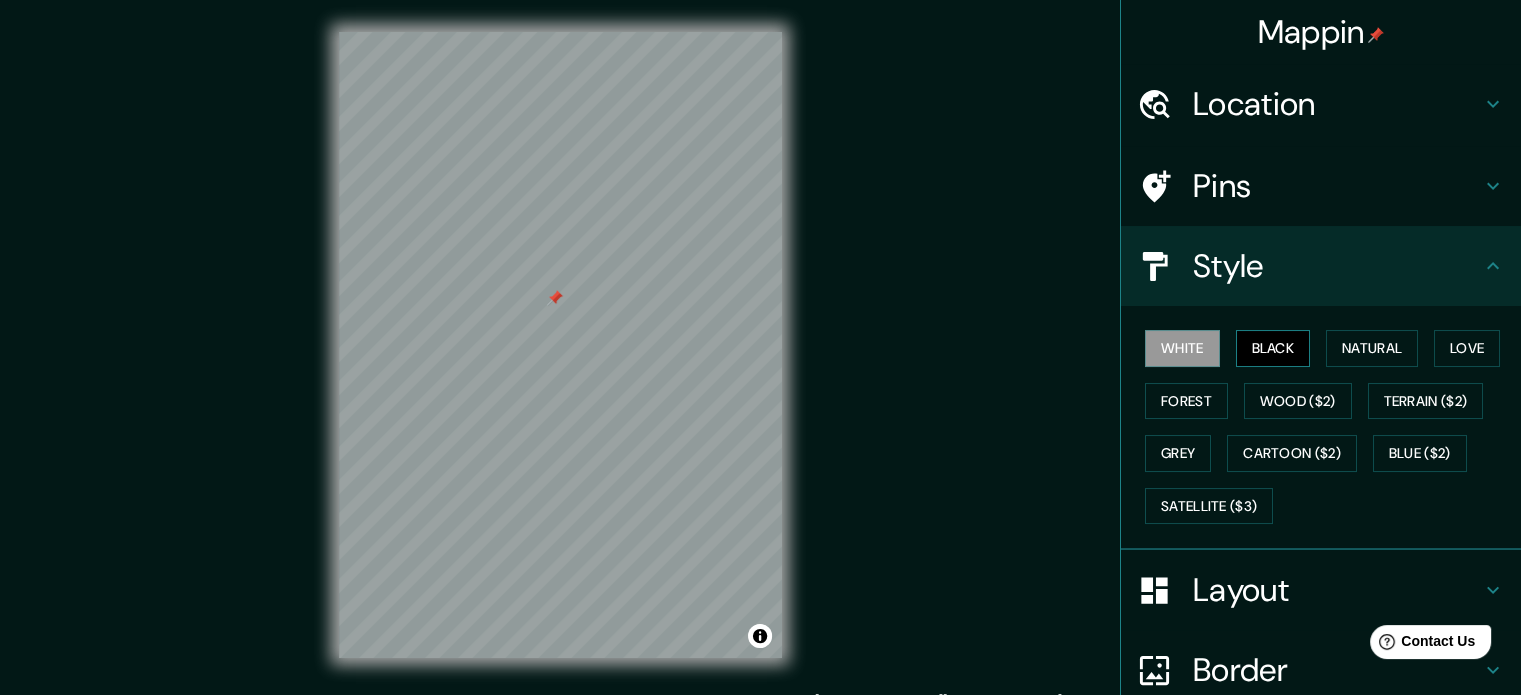 click on "Black" at bounding box center [1273, 348] 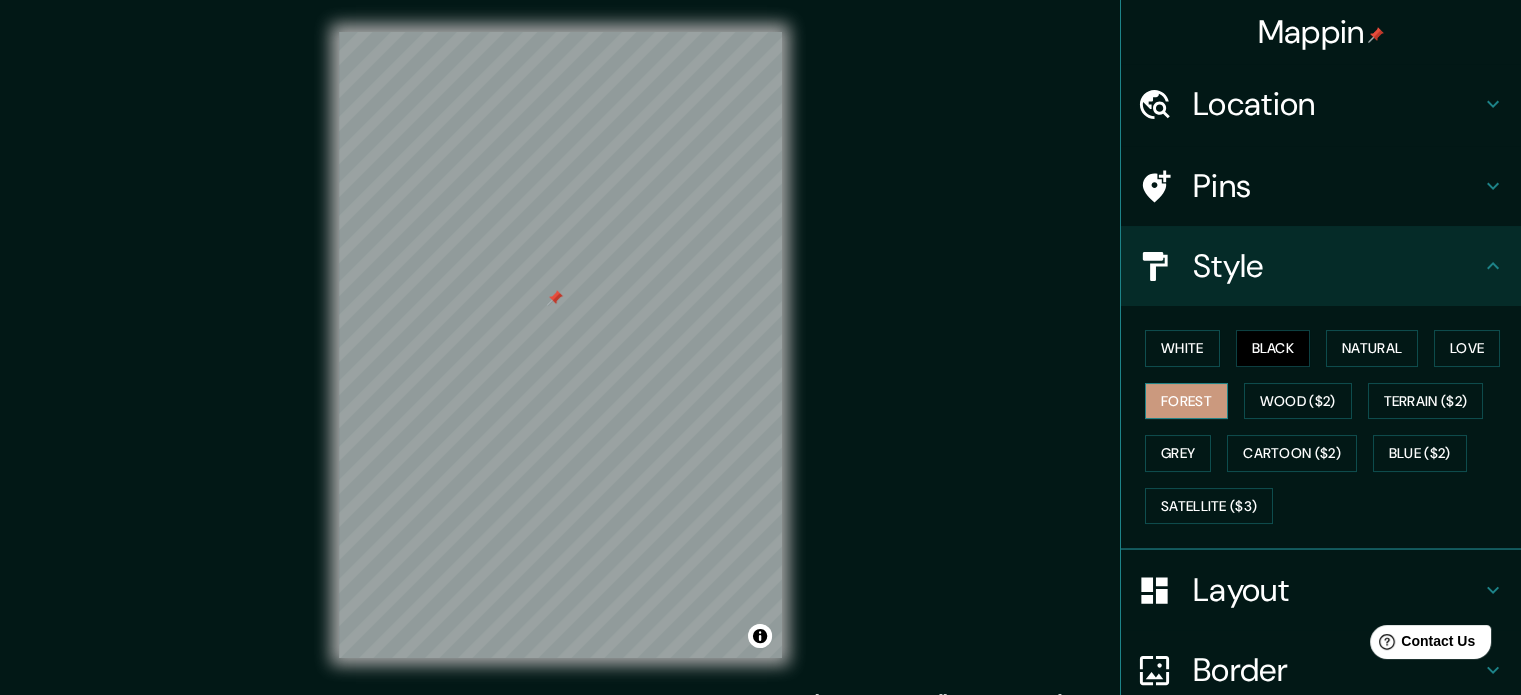 click on "Forest" at bounding box center (1186, 401) 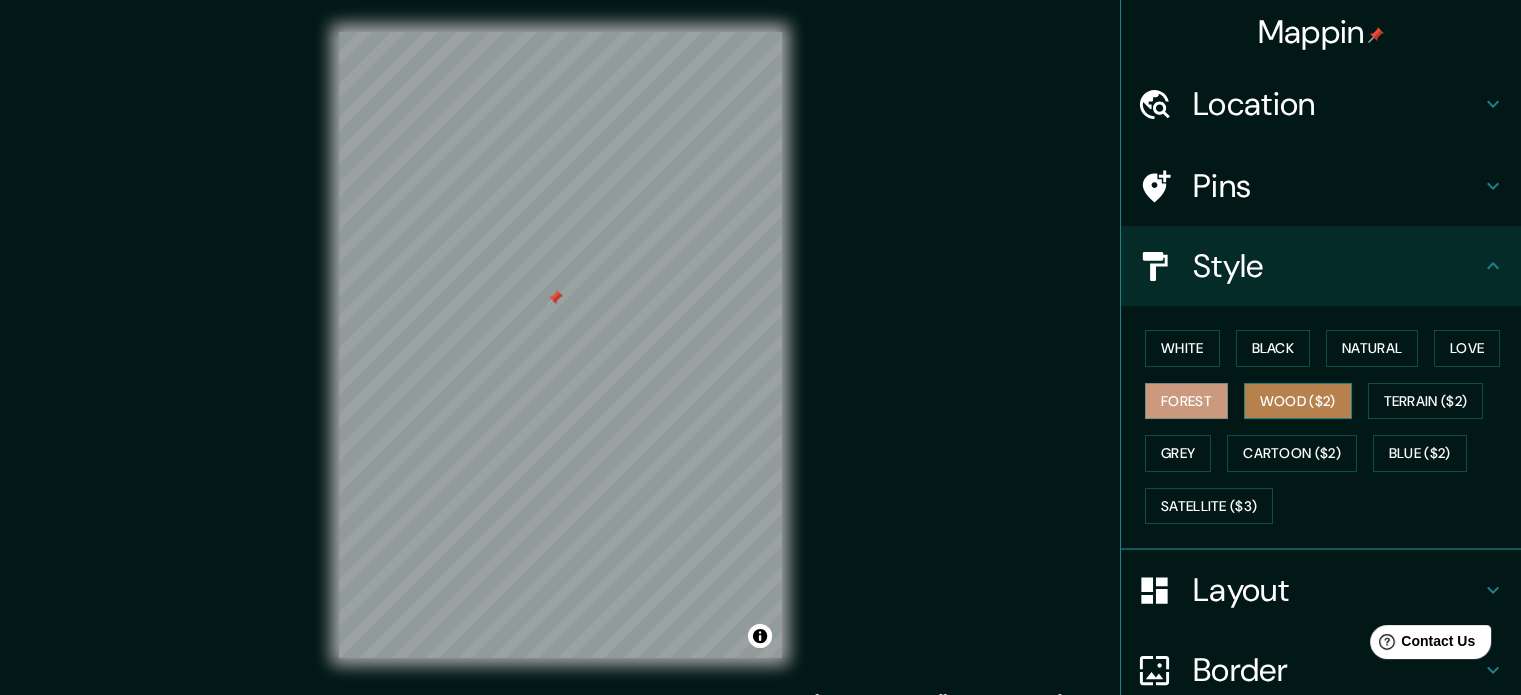 click on "Wood ($2)" at bounding box center (1298, 401) 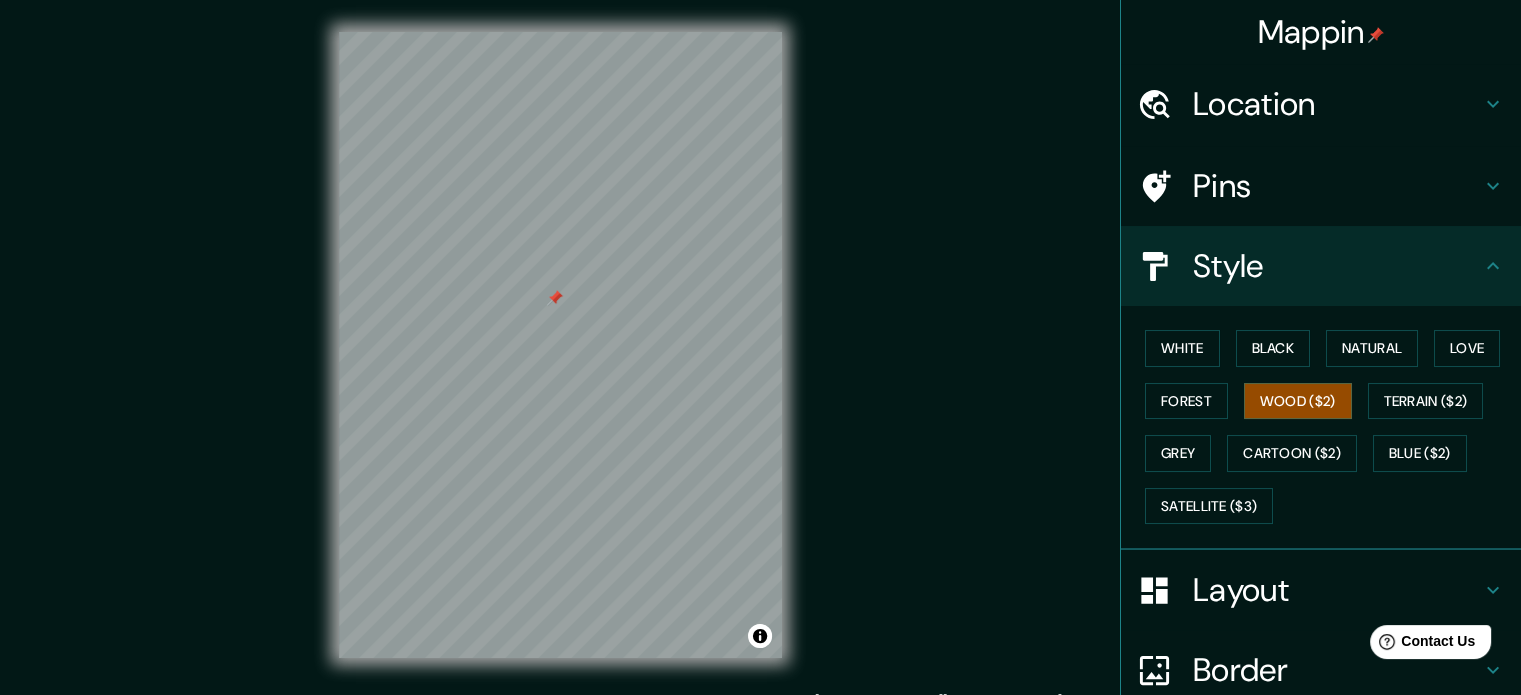 click on "White Black Natural Love Forest Wood ($2) Terrain ($2) Grey Cartoon ($2) Blue ($2) Satellite ($3)" at bounding box center (1329, 427) 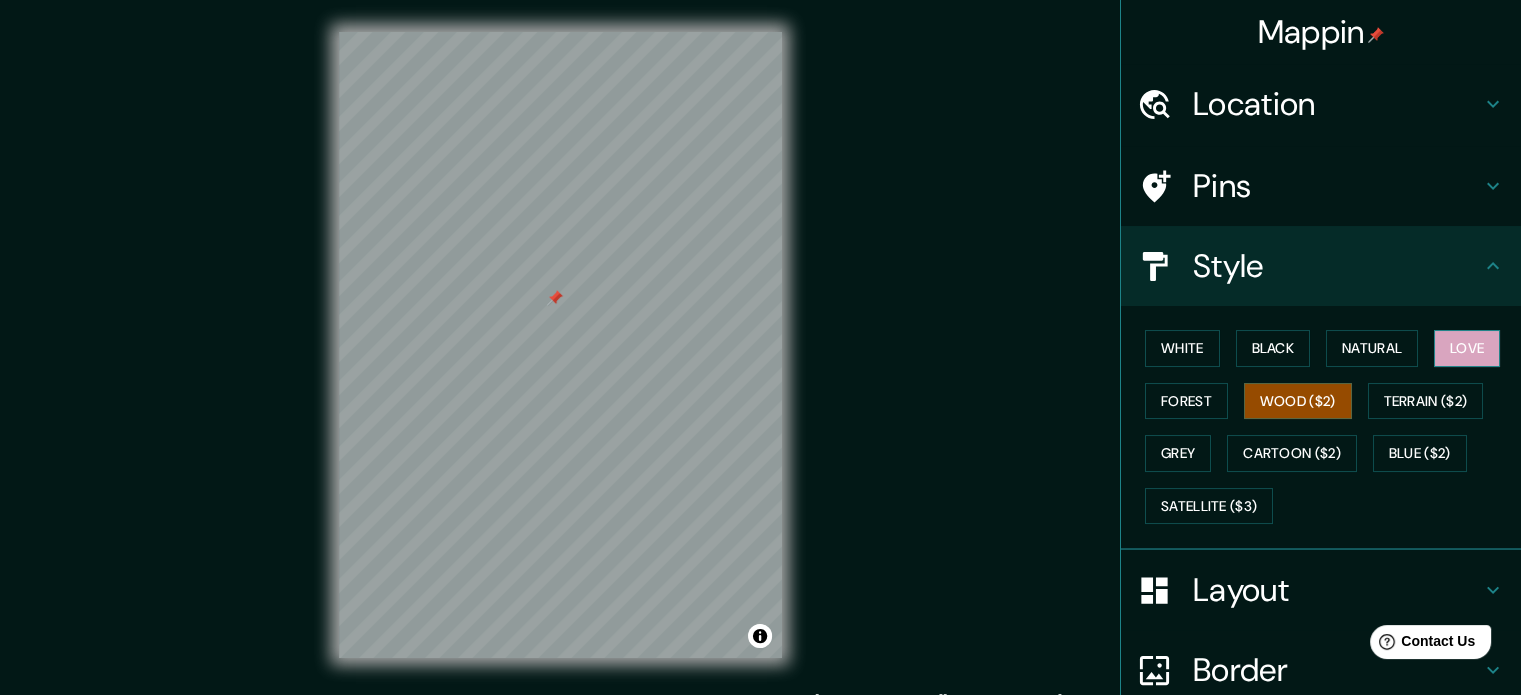 click on "Love" at bounding box center [1467, 348] 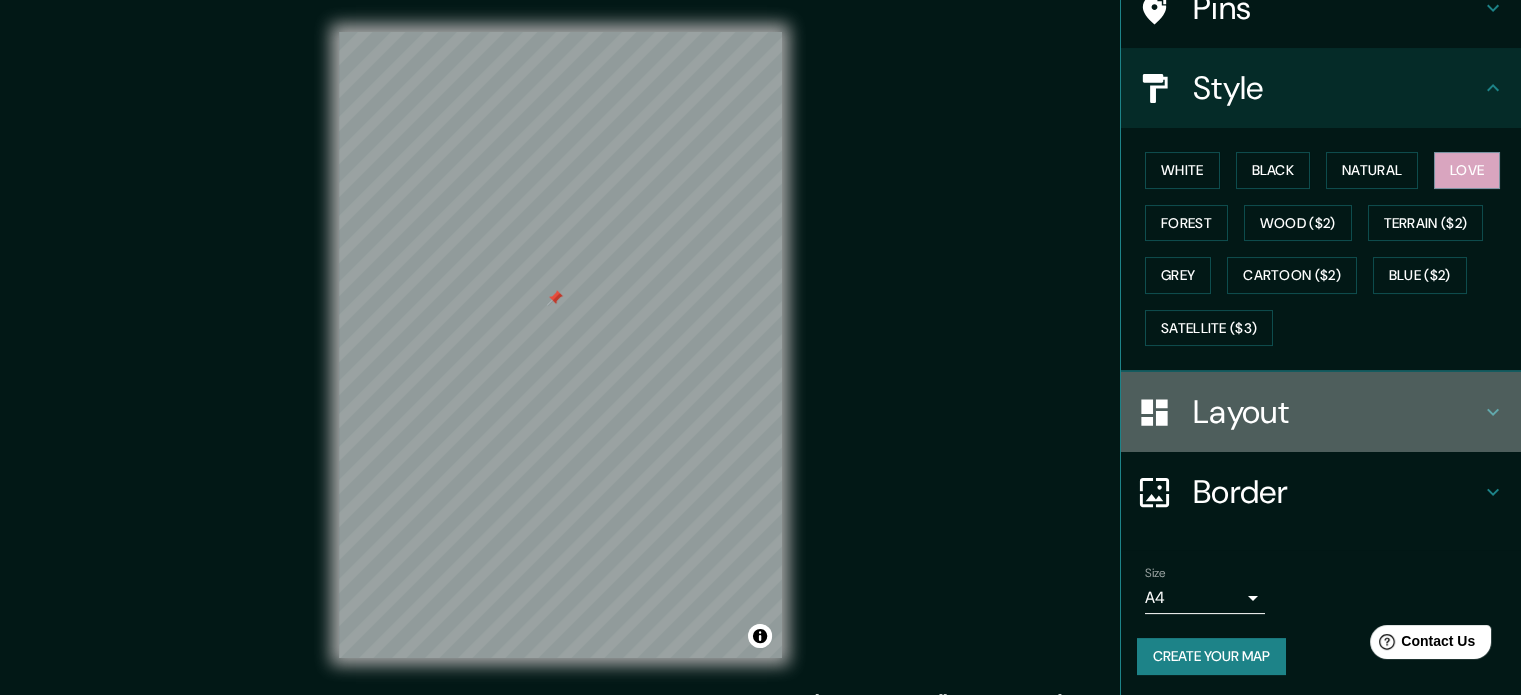 click on "Layout" at bounding box center [1337, 412] 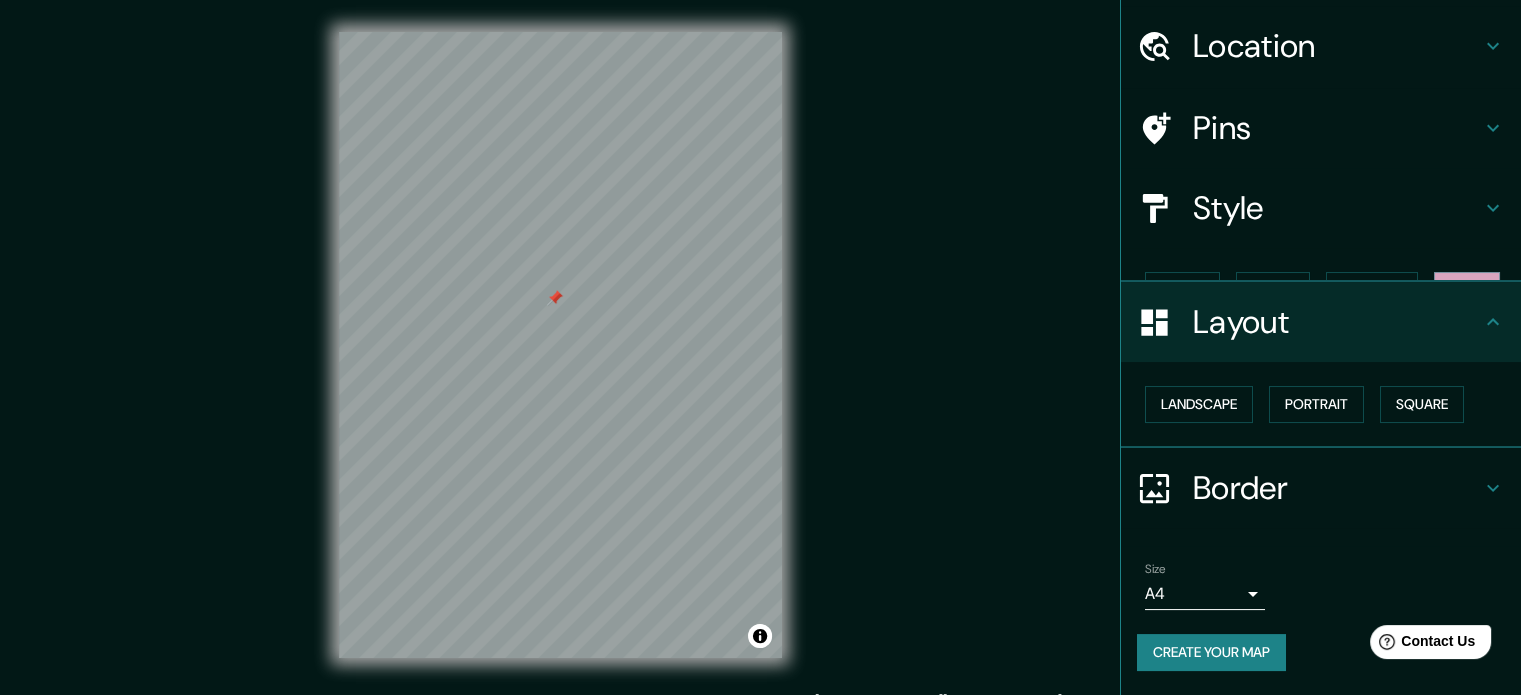 scroll, scrollTop: 22, scrollLeft: 0, axis: vertical 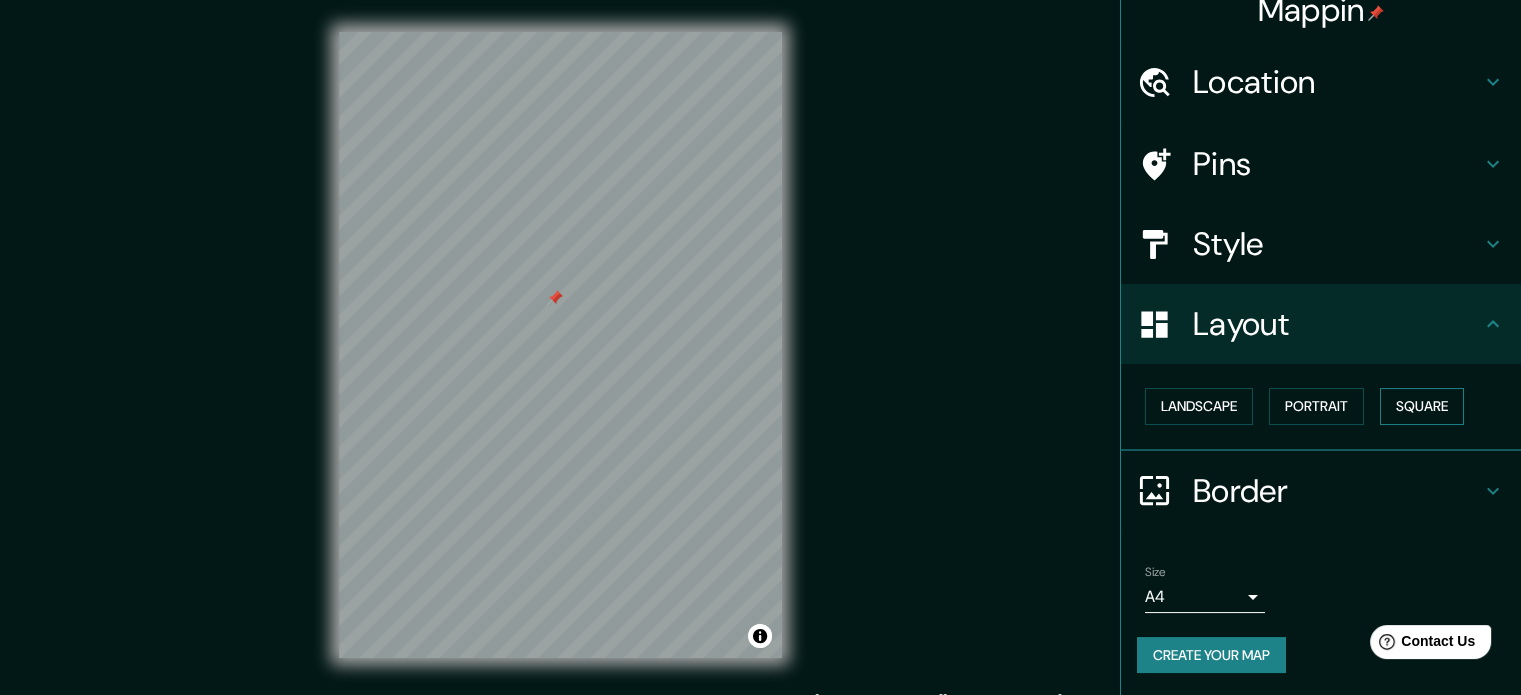 click on "Square" at bounding box center [1422, 406] 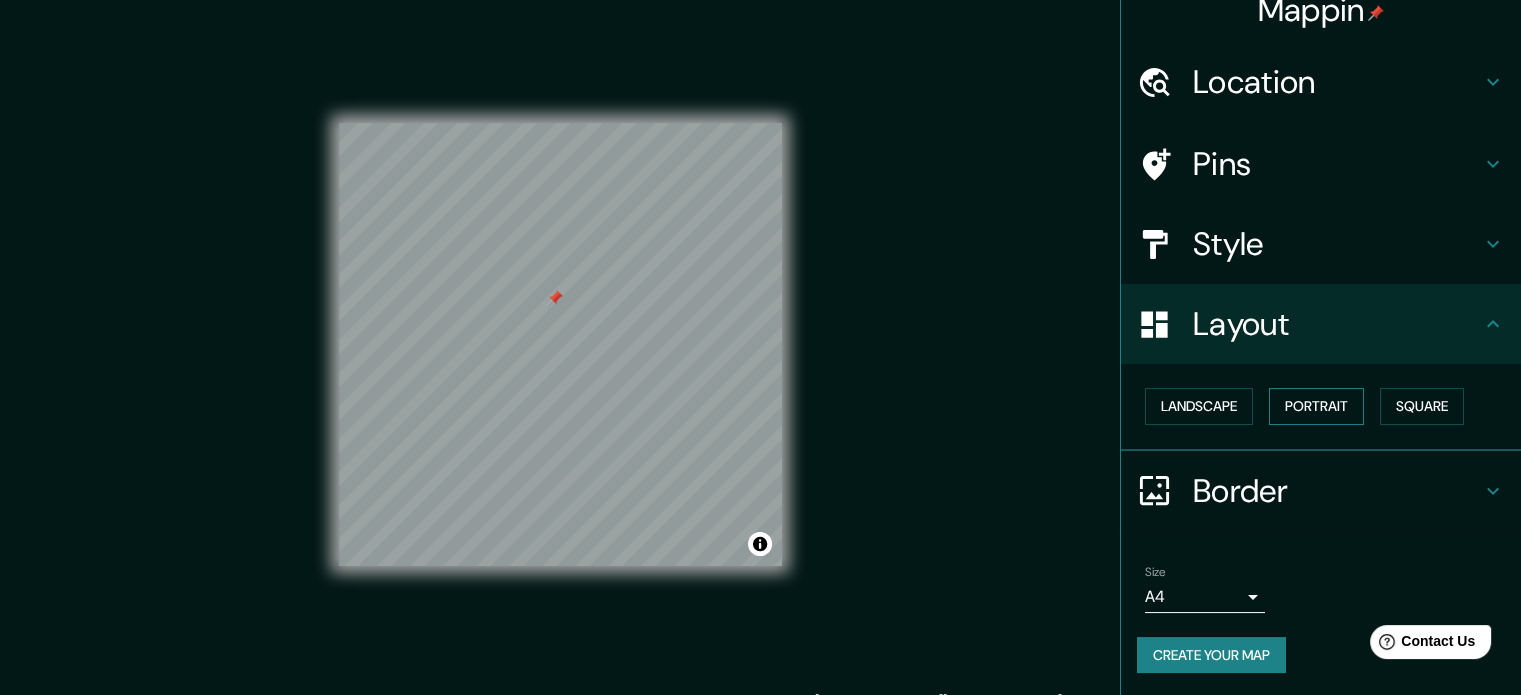 click on "Portrait" at bounding box center (1316, 406) 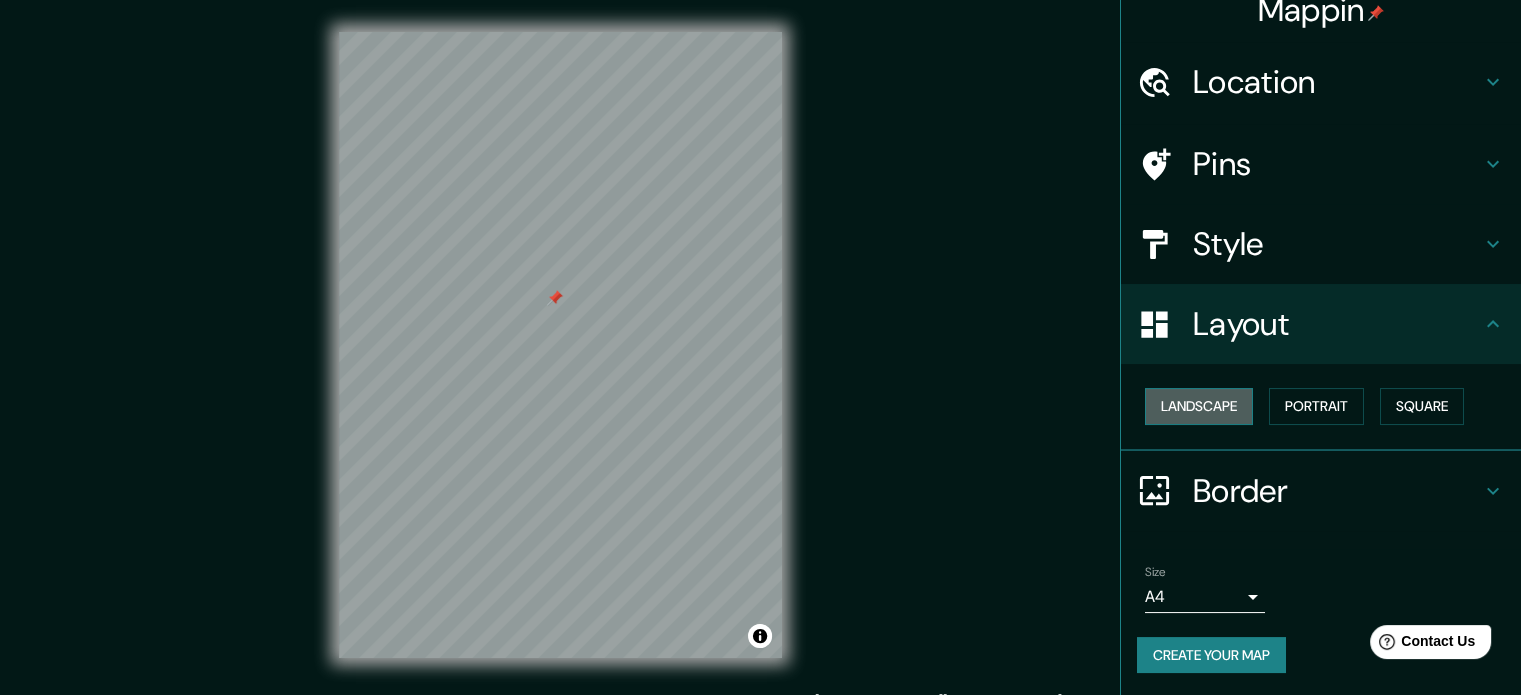 click on "Landscape" at bounding box center (1199, 406) 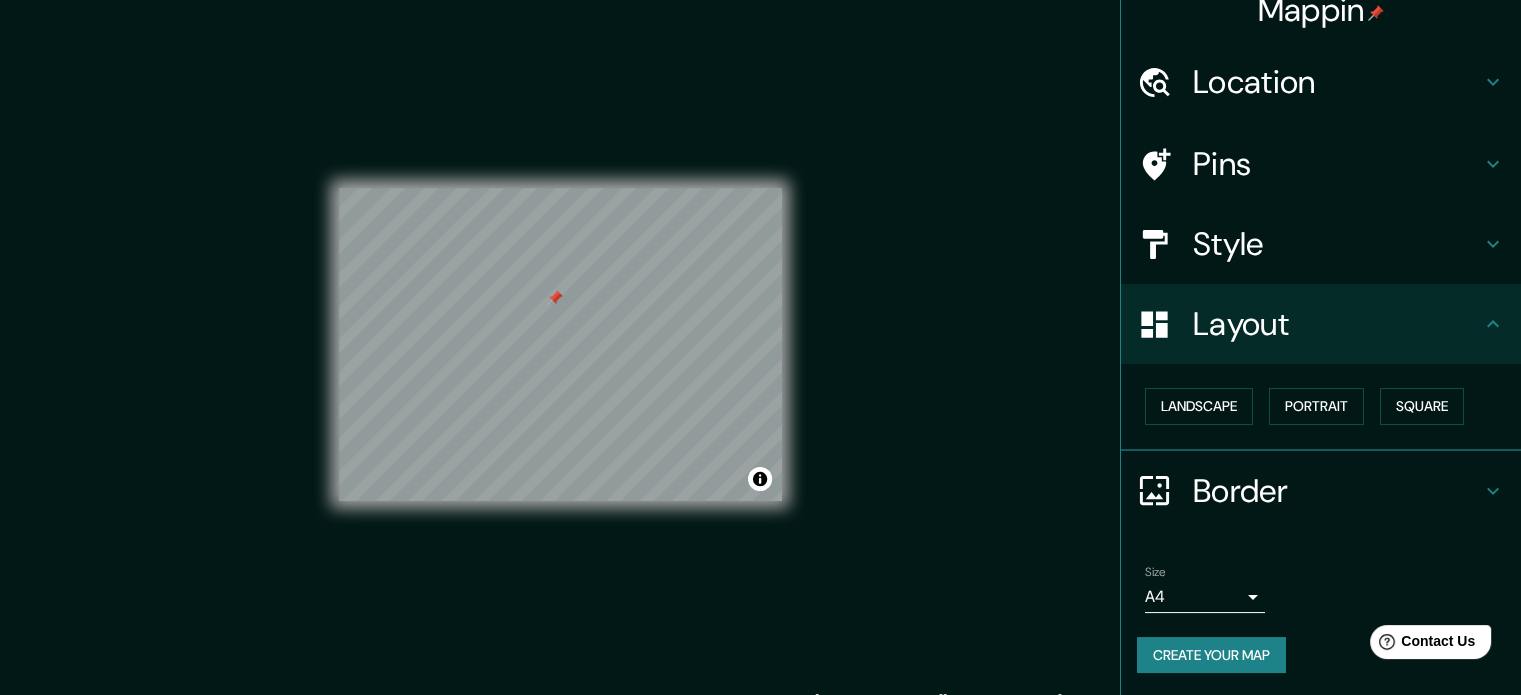 click on "Landscape [GEOGRAPHIC_DATA]" at bounding box center (1329, 406) 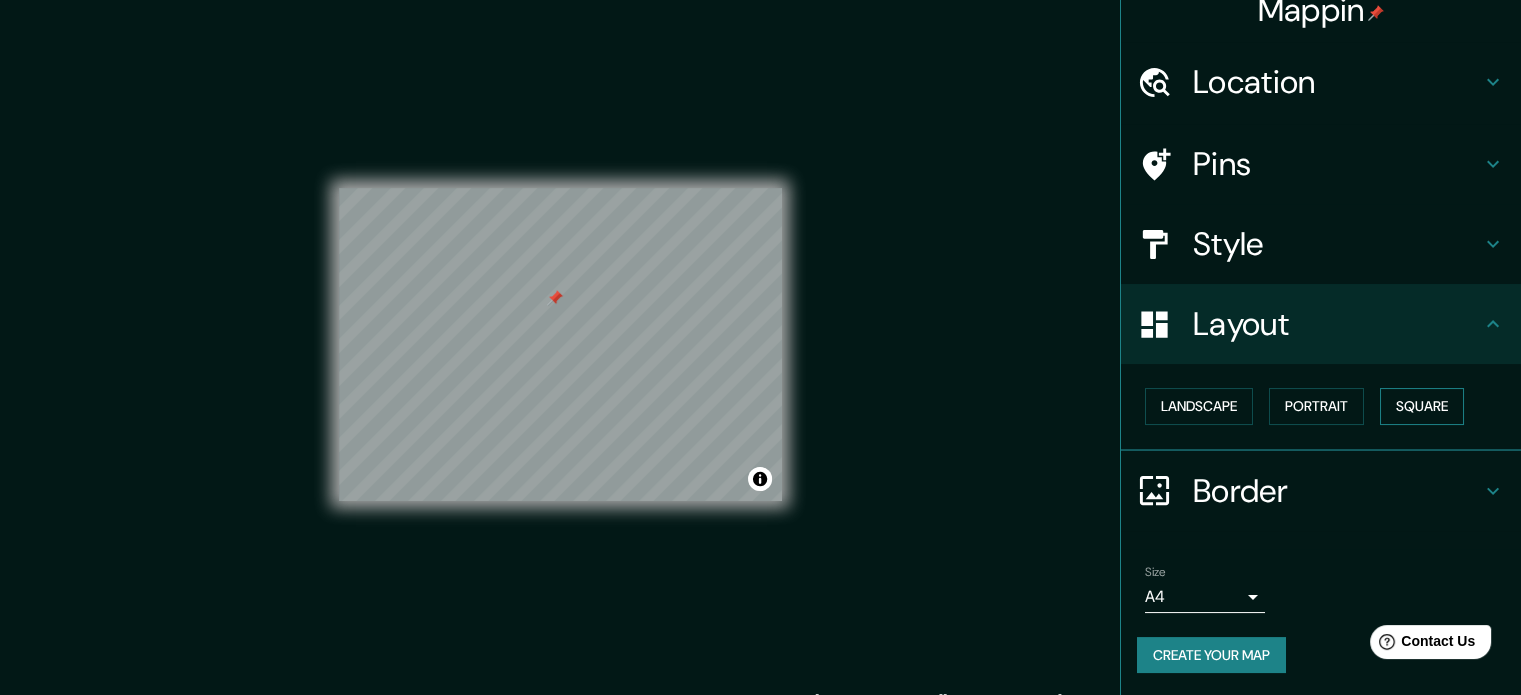 click on "Square" at bounding box center [1422, 406] 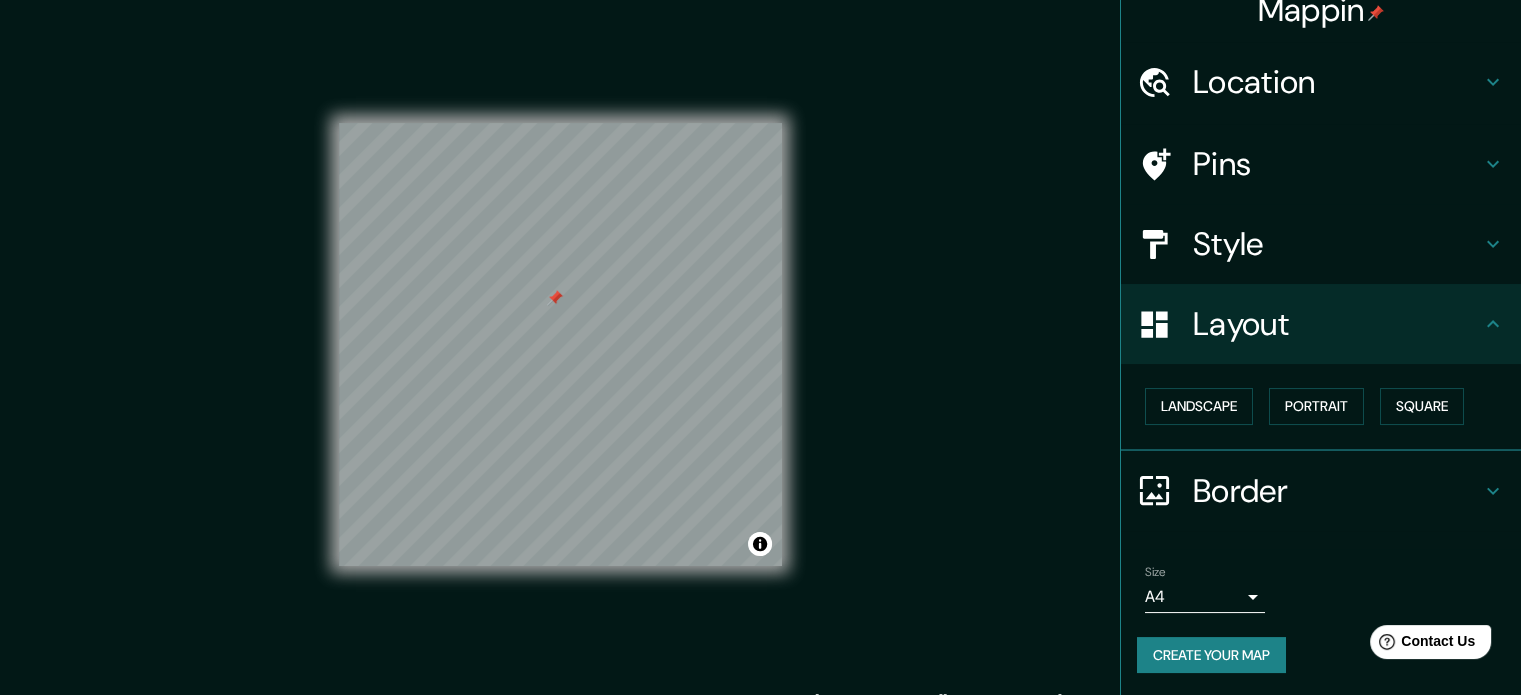 click on "Border" at bounding box center [1321, 491] 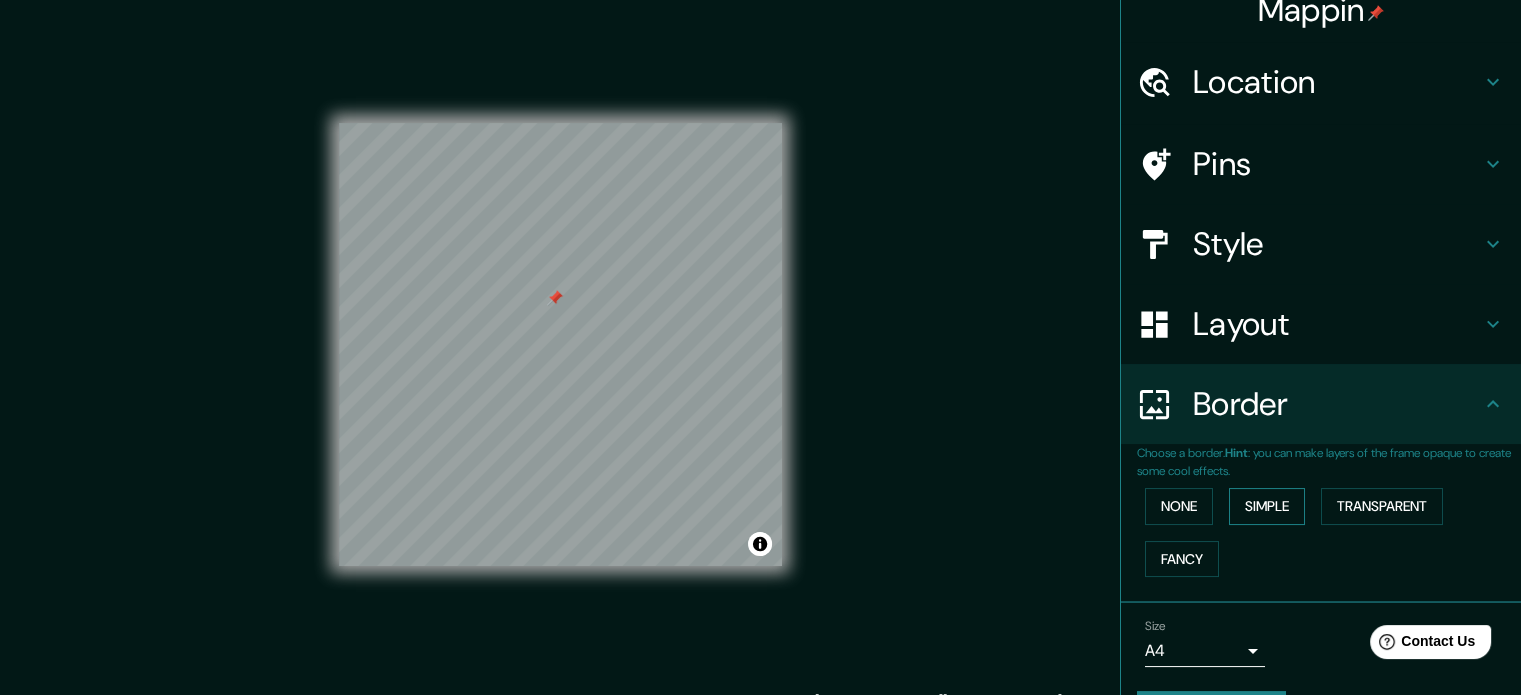 click on "Simple" at bounding box center (1267, 506) 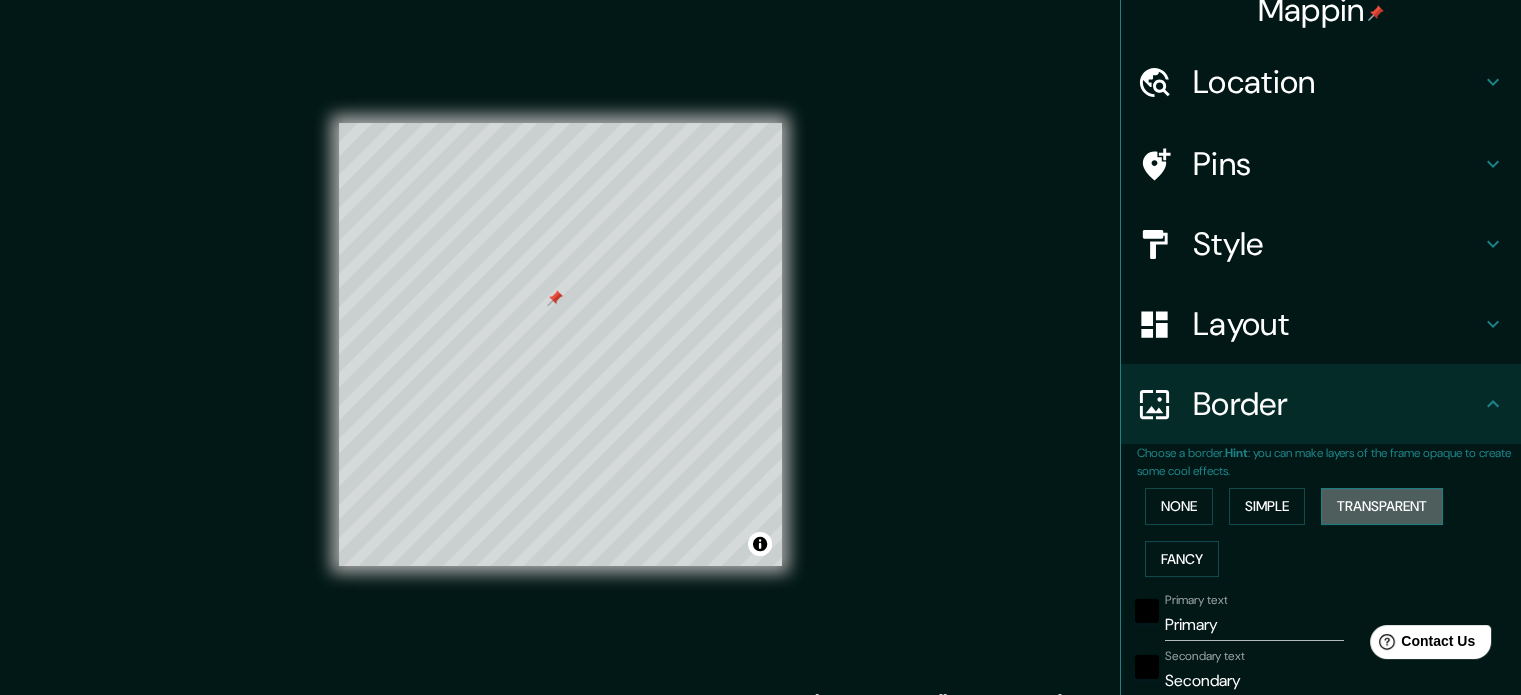 click on "Transparent" at bounding box center [1382, 506] 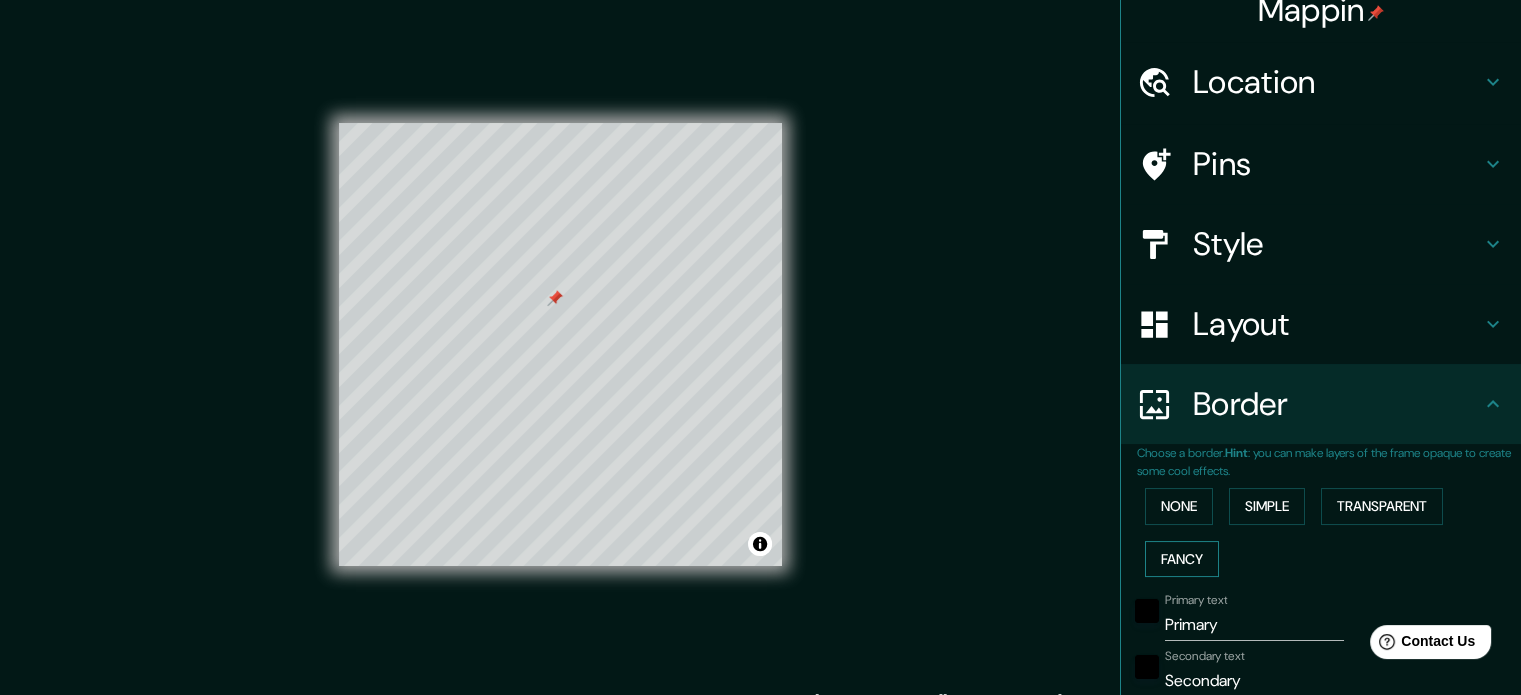 click on "Fancy" at bounding box center [1182, 559] 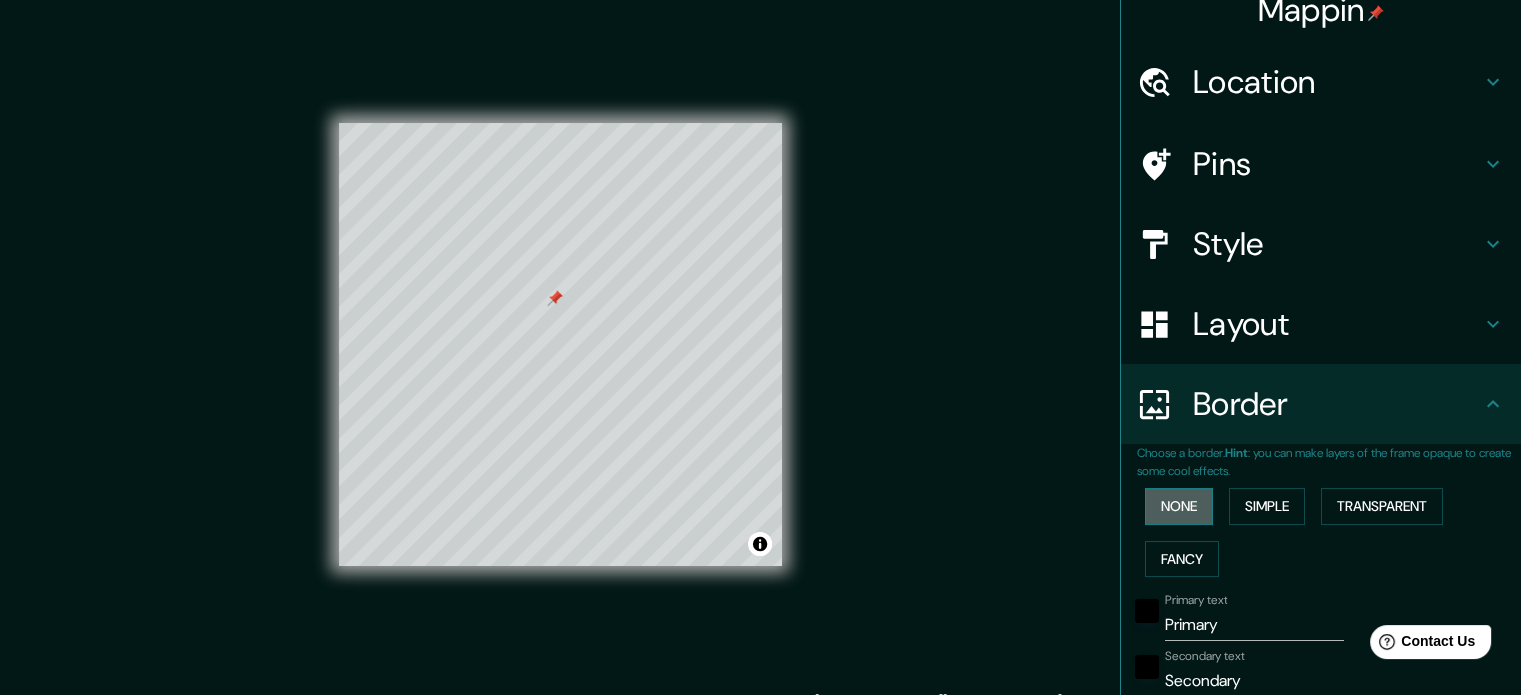 click on "None" at bounding box center [1179, 506] 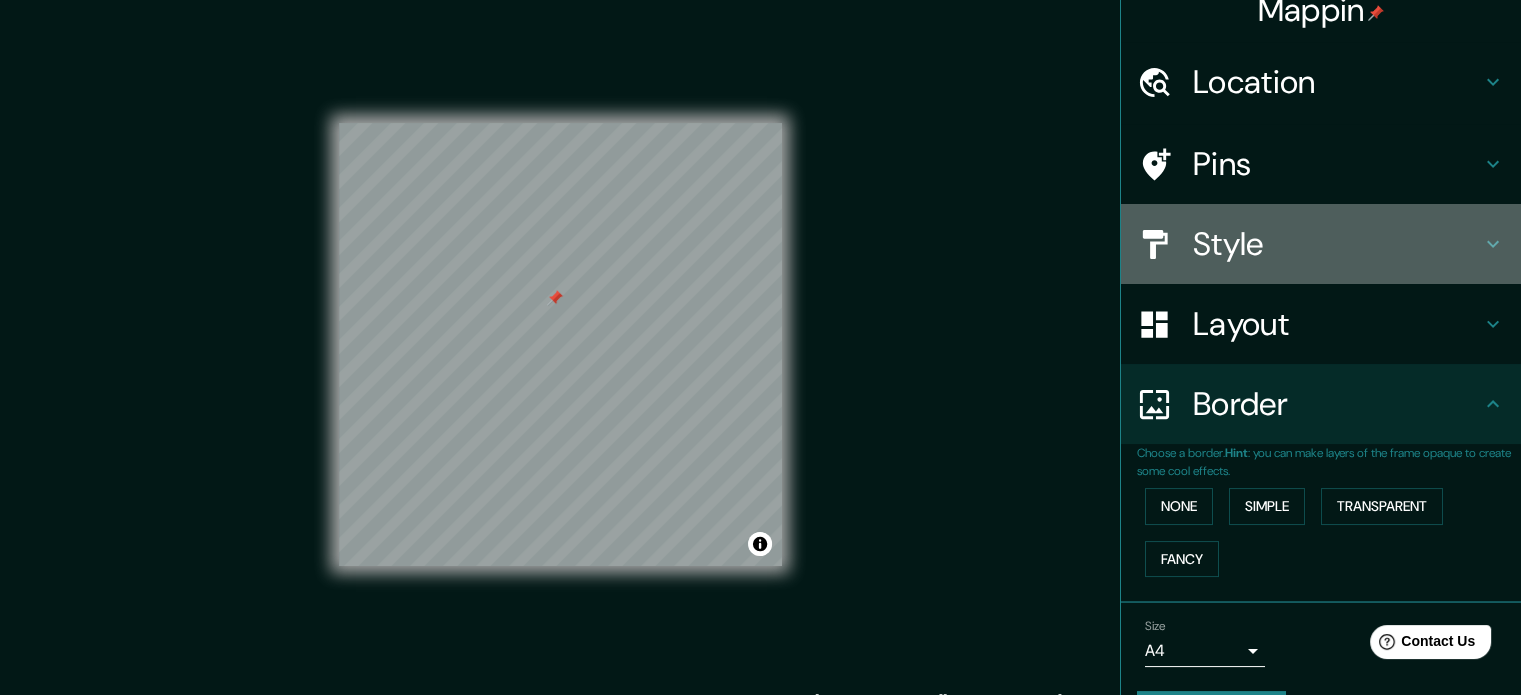 click on "Style" at bounding box center (1337, 244) 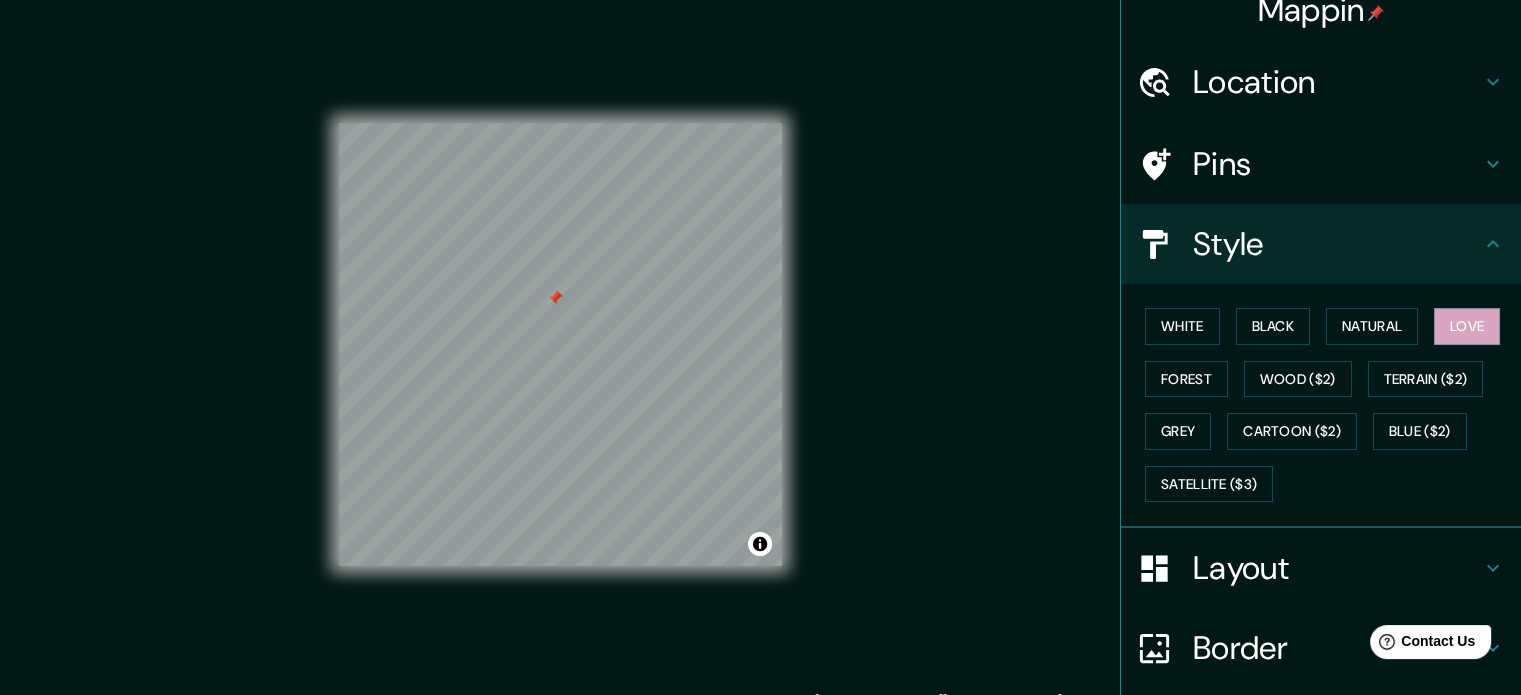 click on "Location" at bounding box center (1337, 82) 